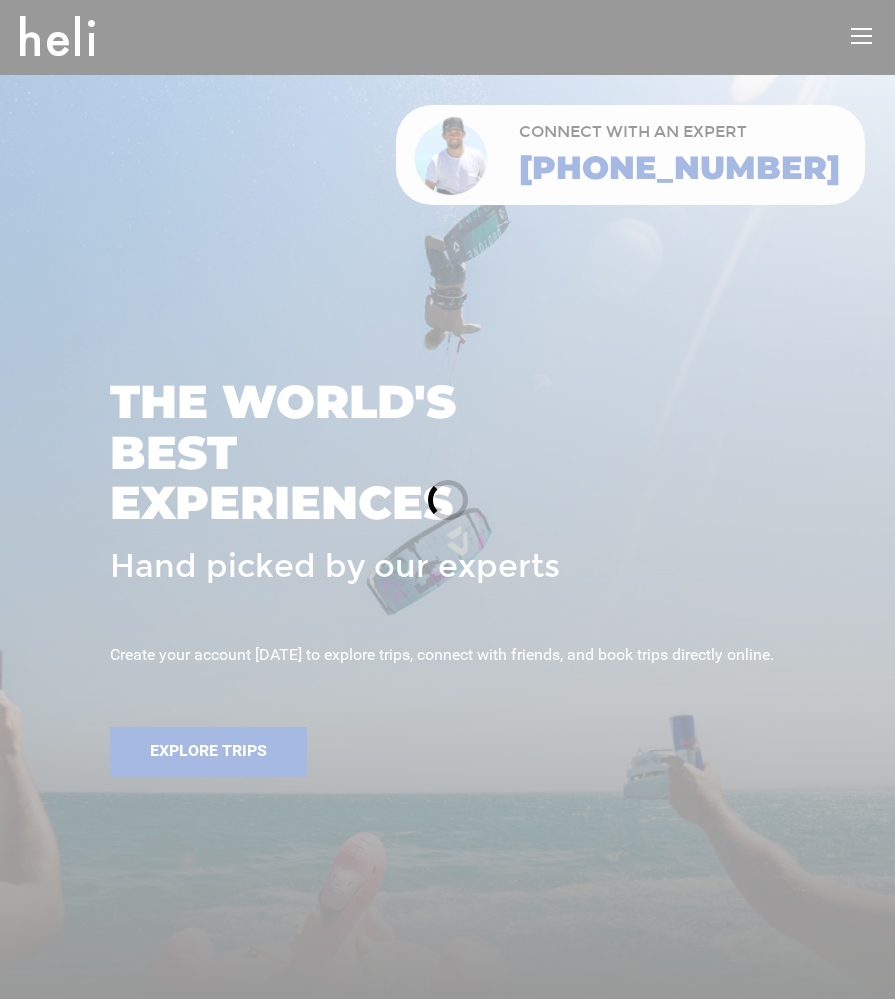 scroll, scrollTop: 0, scrollLeft: 0, axis: both 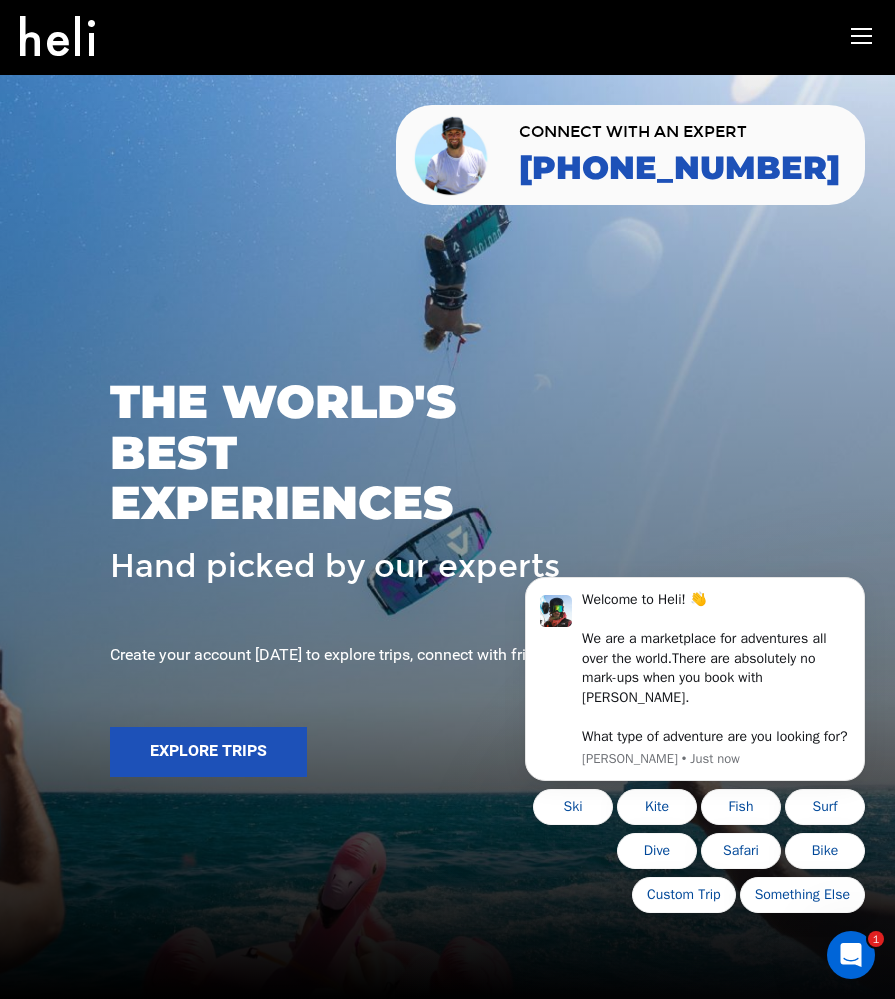 click on "adventures  experts  destinations  gear  stories  search cart sign in" at bounding box center (447, 36) 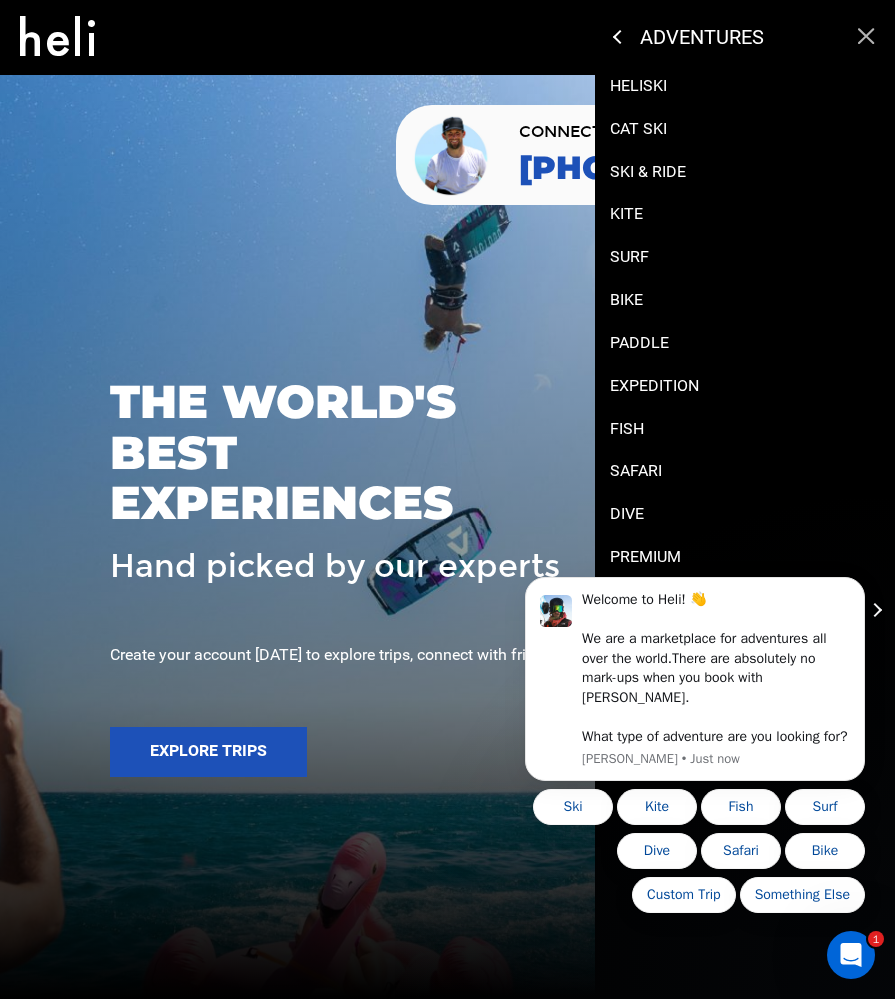 scroll, scrollTop: 0, scrollLeft: 0, axis: both 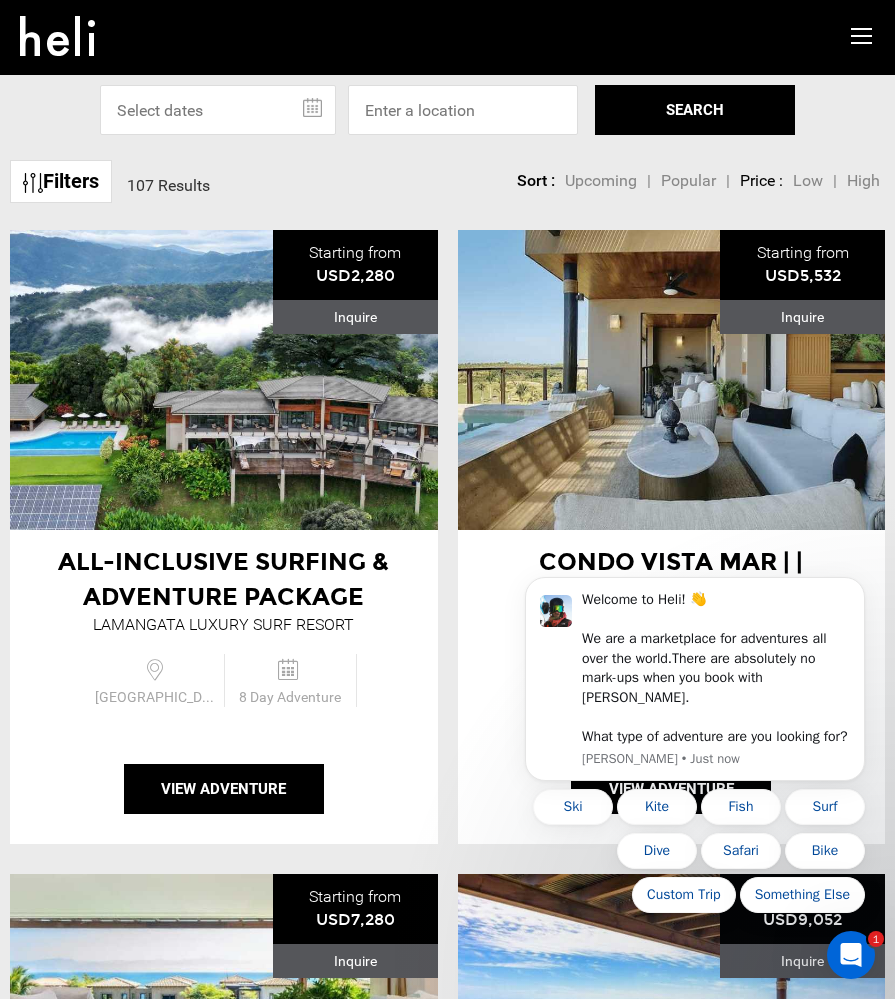 click on "All-Inclusive Surfing & Adventure Package" at bounding box center [224, 579] 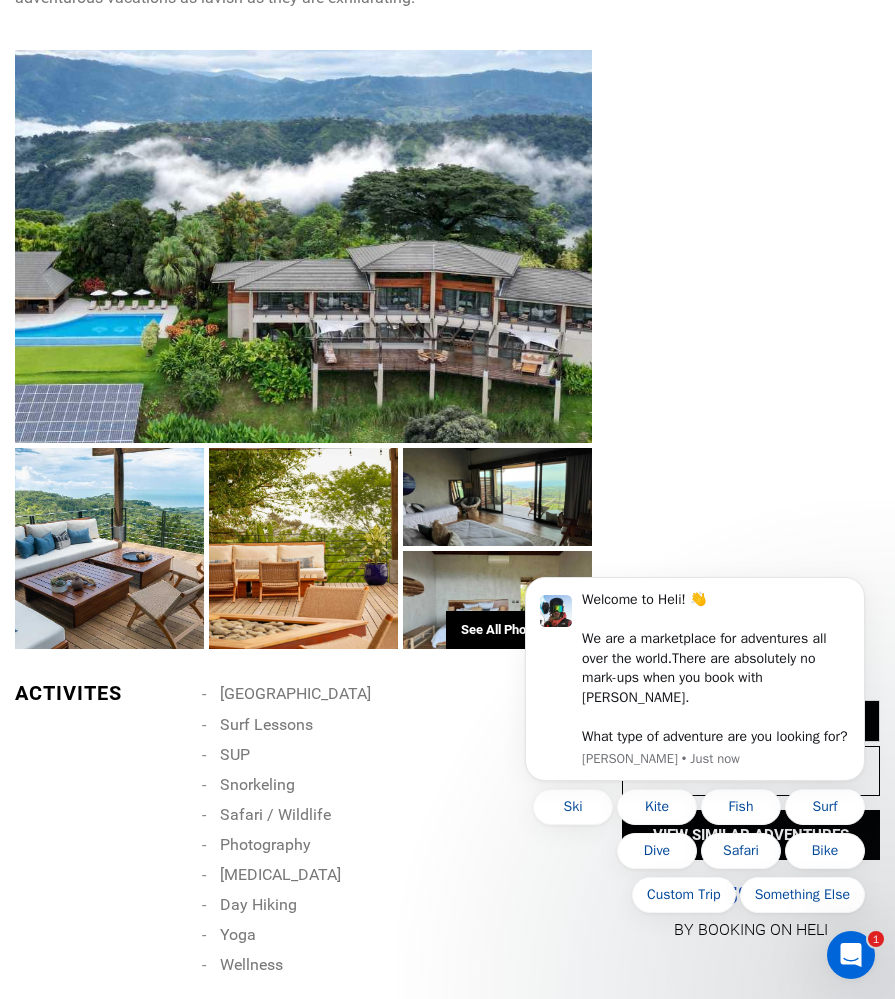 scroll, scrollTop: 1398, scrollLeft: 0, axis: vertical 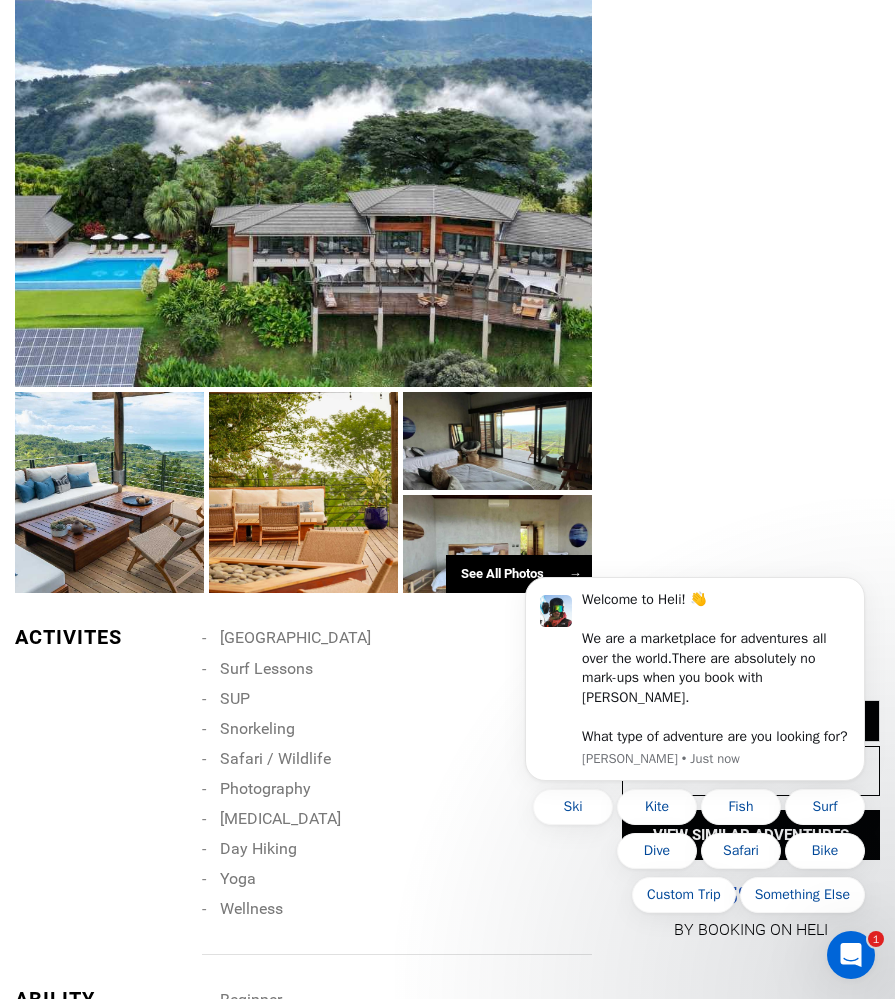 click at bounding box center [109, 492] 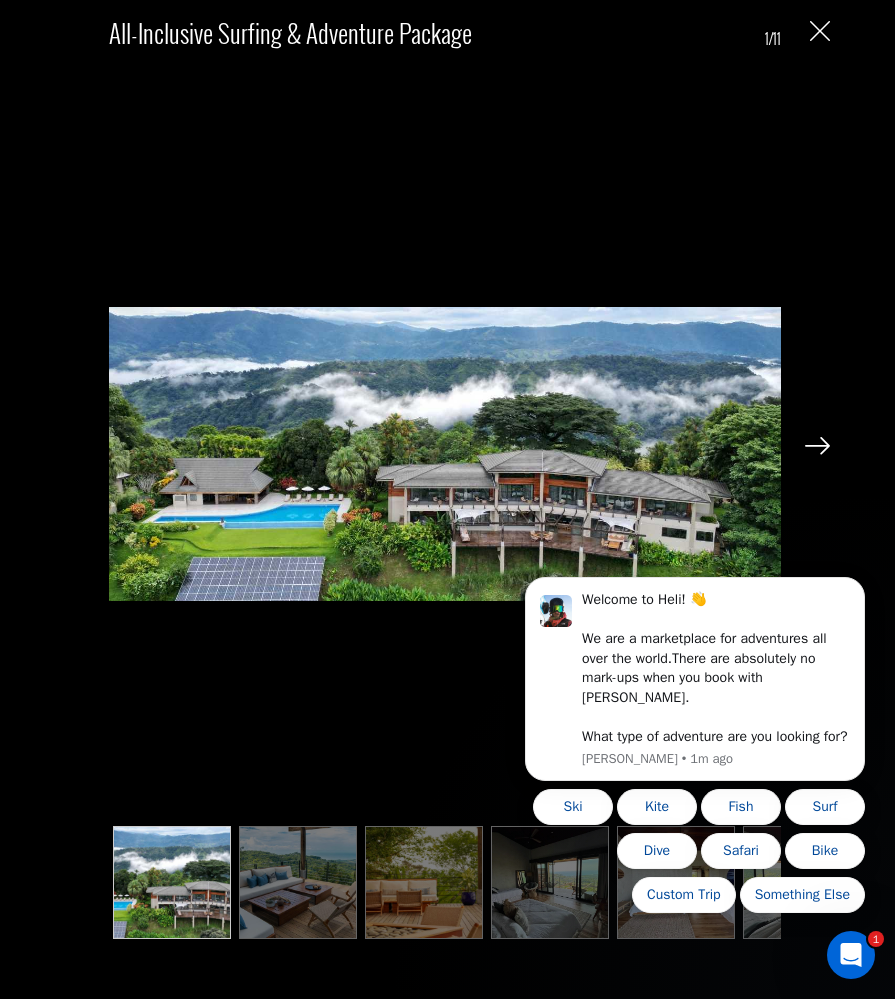 click on "Welcome to Heli! 👋 We are a marketplace for adventures all over the world.  There are absolutely no mark-ups when you book with [PERSON_NAME]. What type of adventure are you looking for? [PERSON_NAME] • 1m ago Ski Kite Fish Surf Dive Safari Bike Custom Trip Something Else" at bounding box center (695, 686) 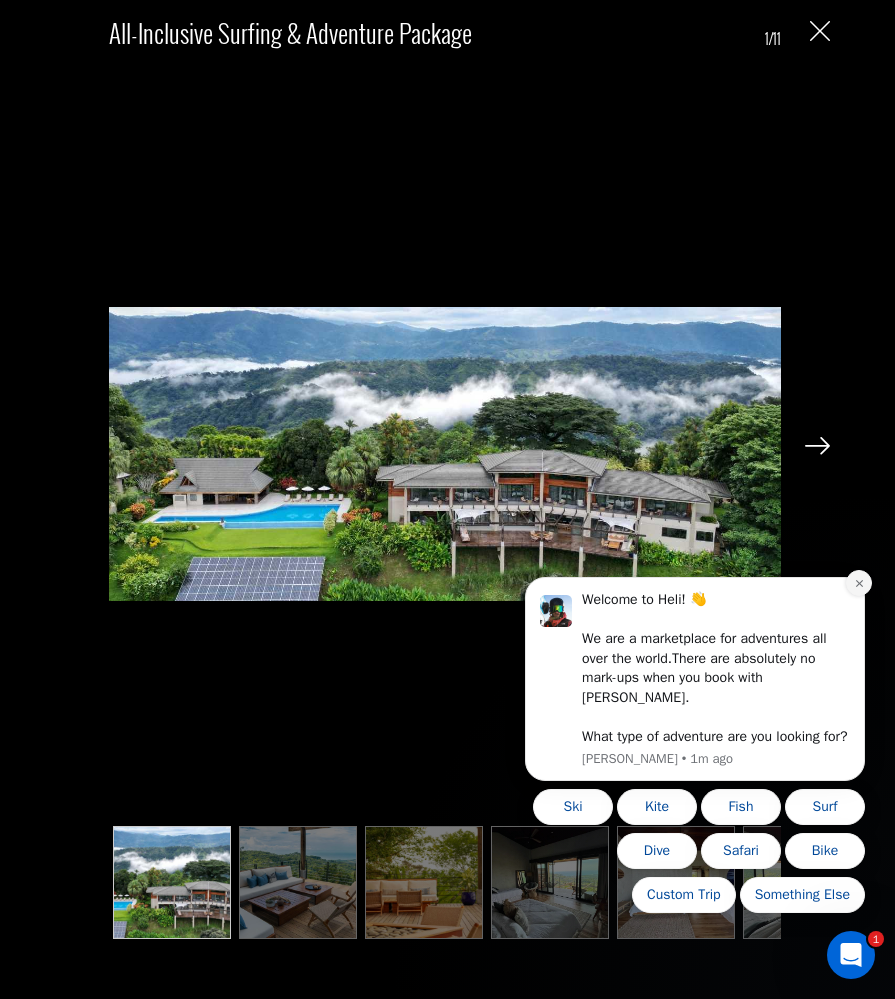 click 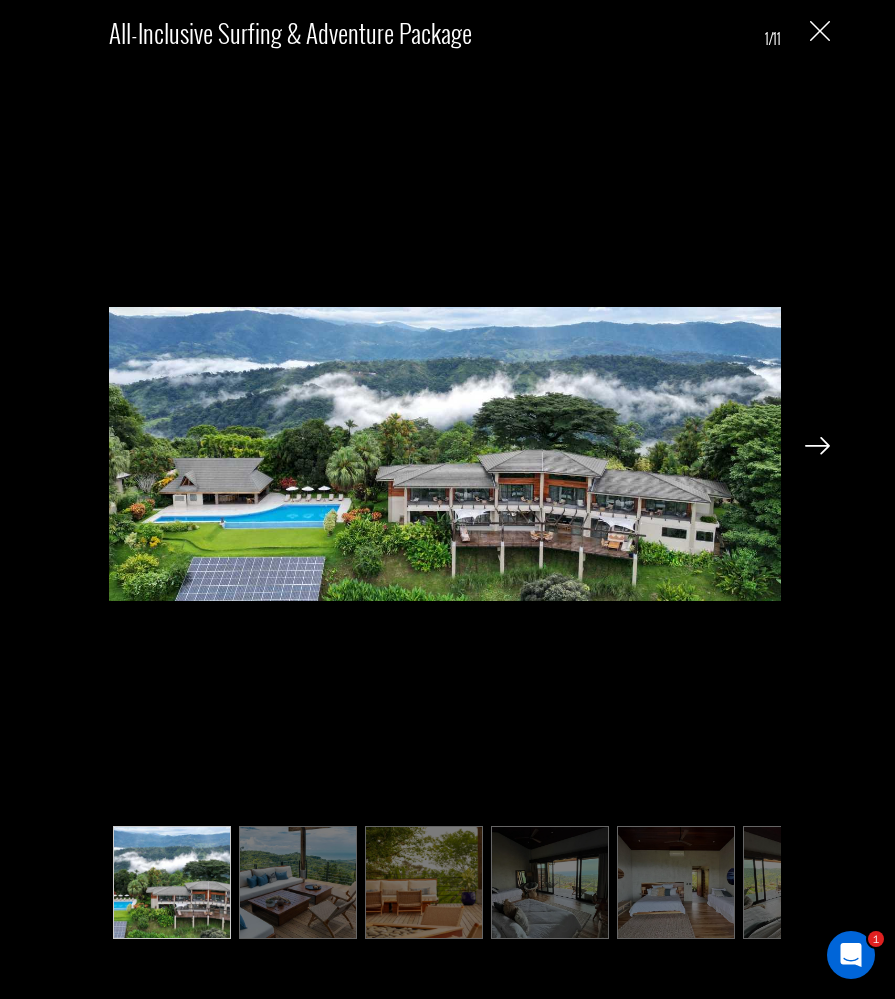 scroll, scrollTop: -1, scrollLeft: 0, axis: vertical 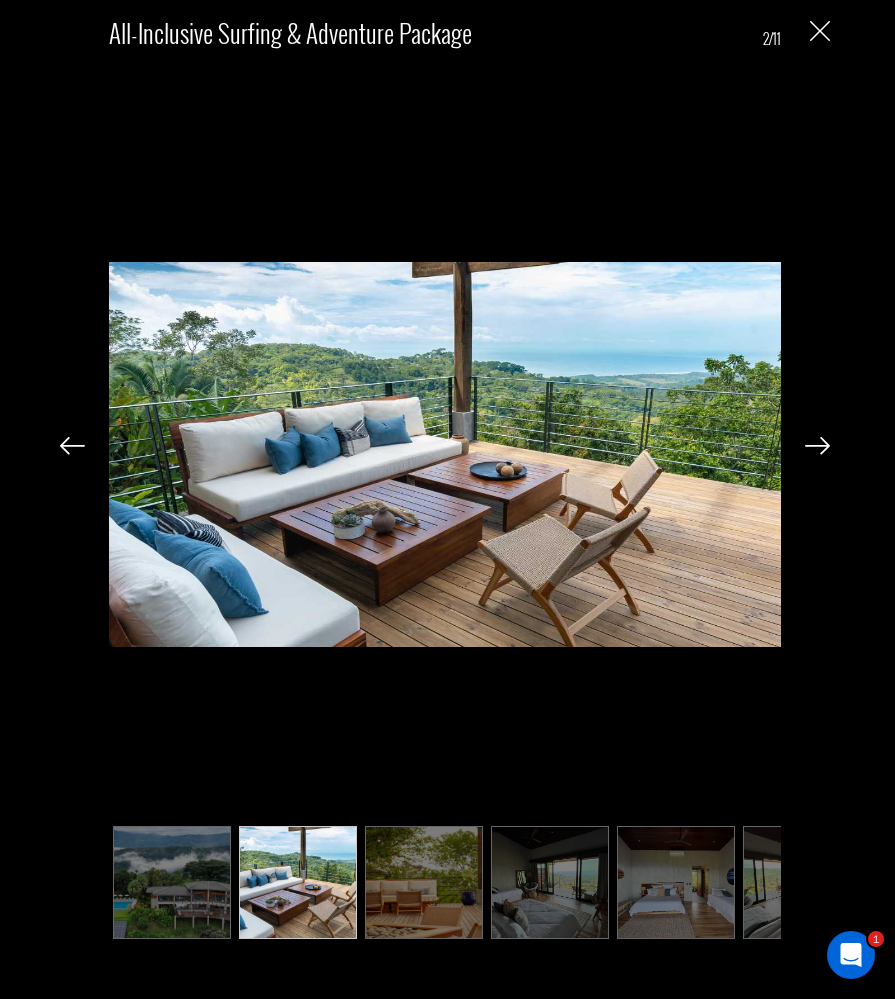 click at bounding box center (424, 882) 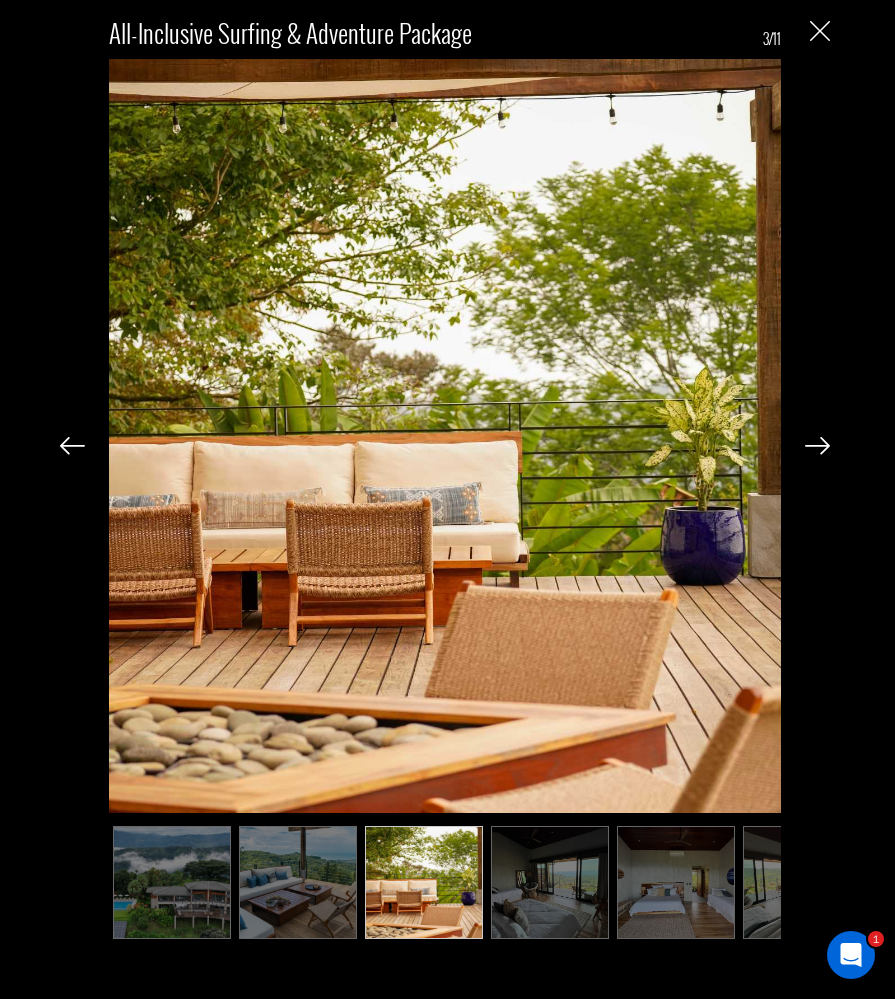 click at bounding box center [550, 882] 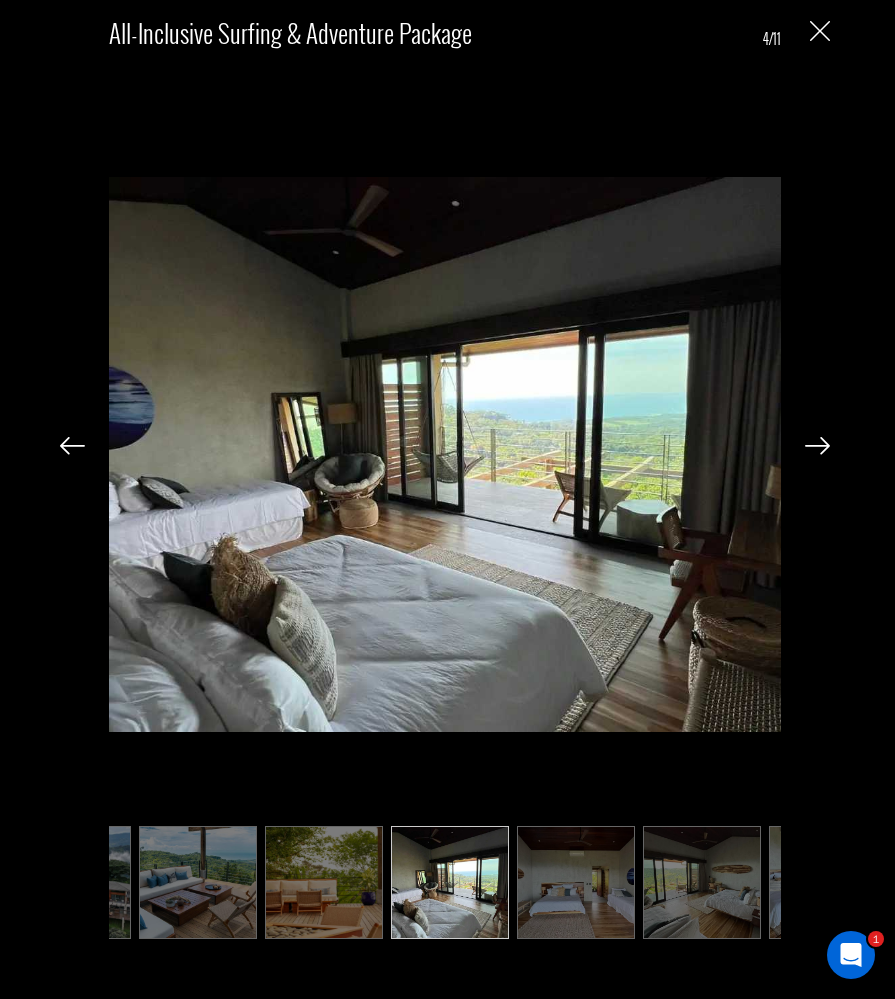 click at bounding box center [576, 882] 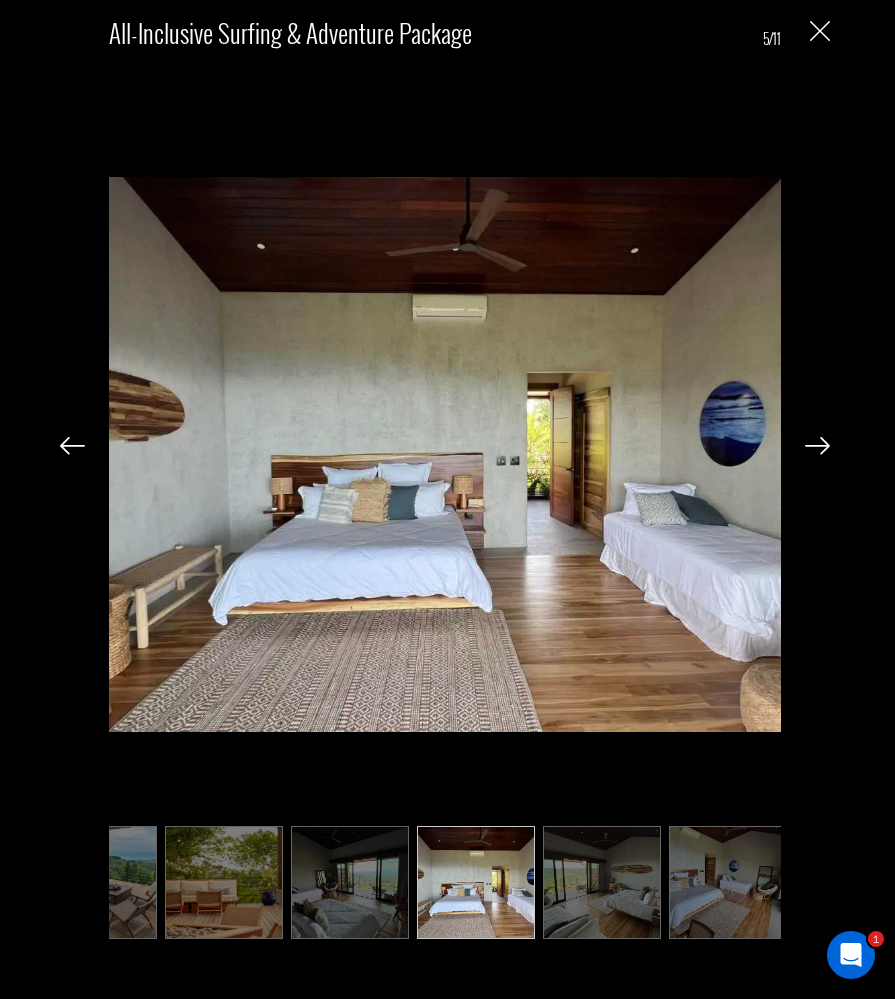 click at bounding box center (350, 882) 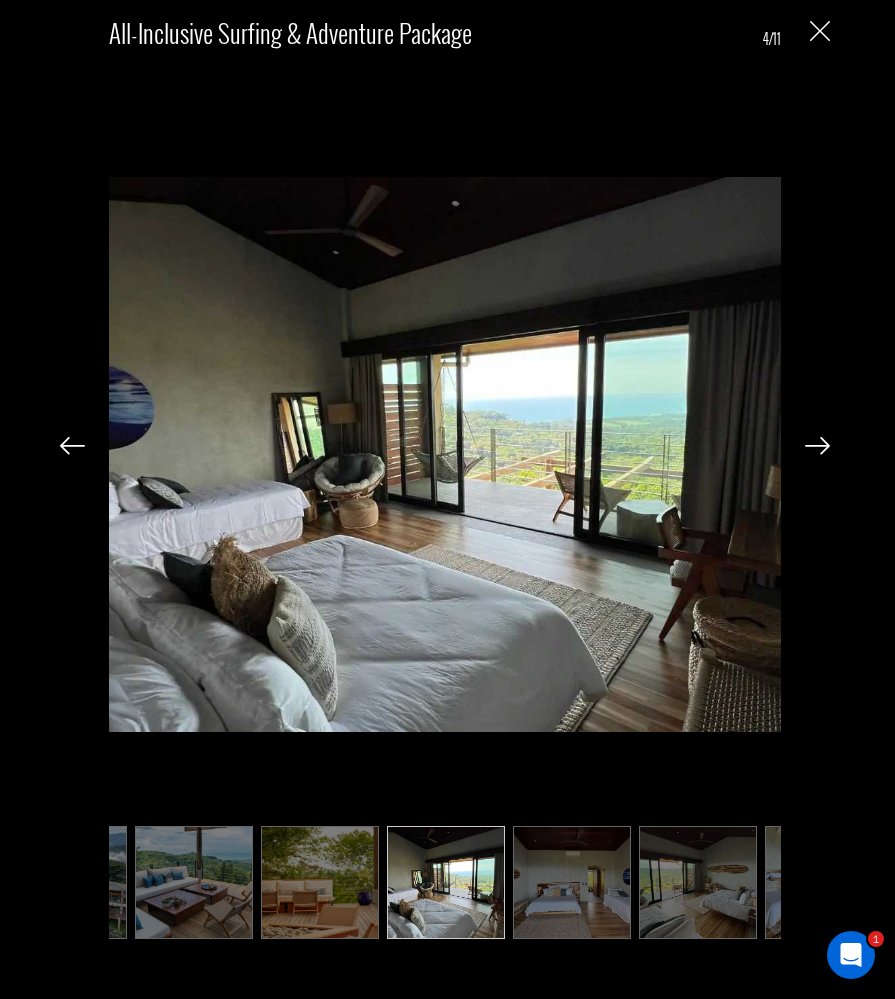 scroll, scrollTop: 0, scrollLeft: 100, axis: horizontal 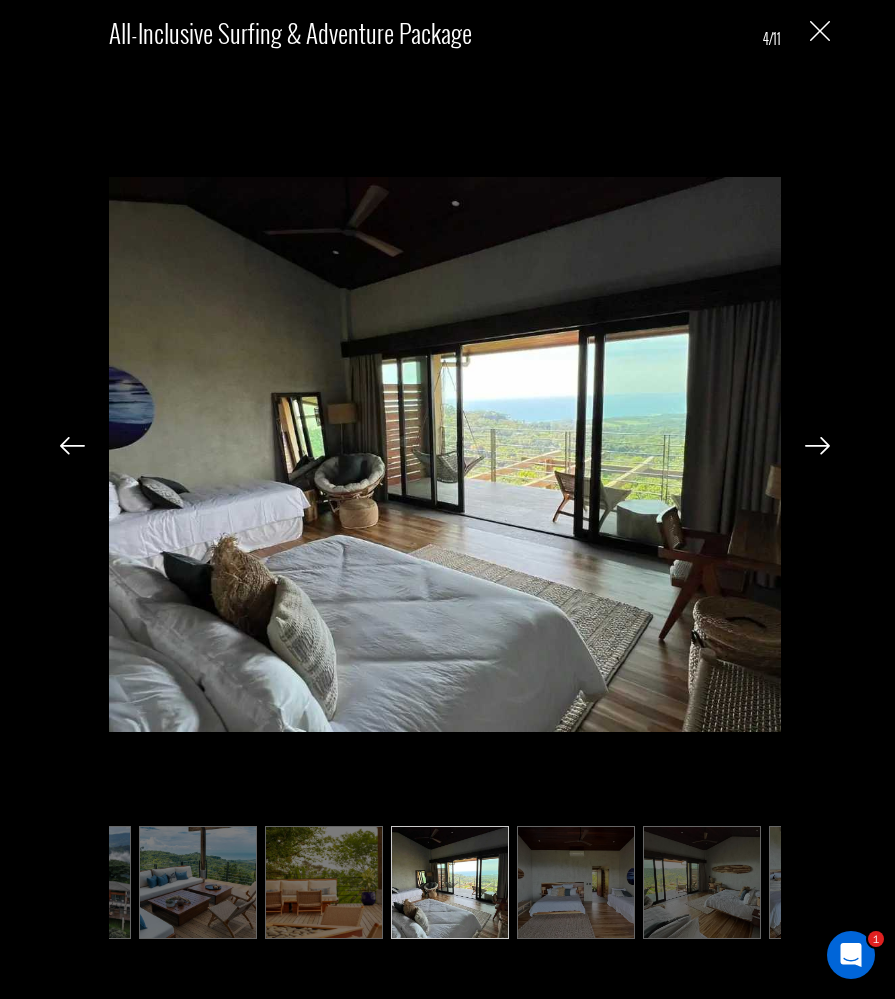 click at bounding box center [576, 882] 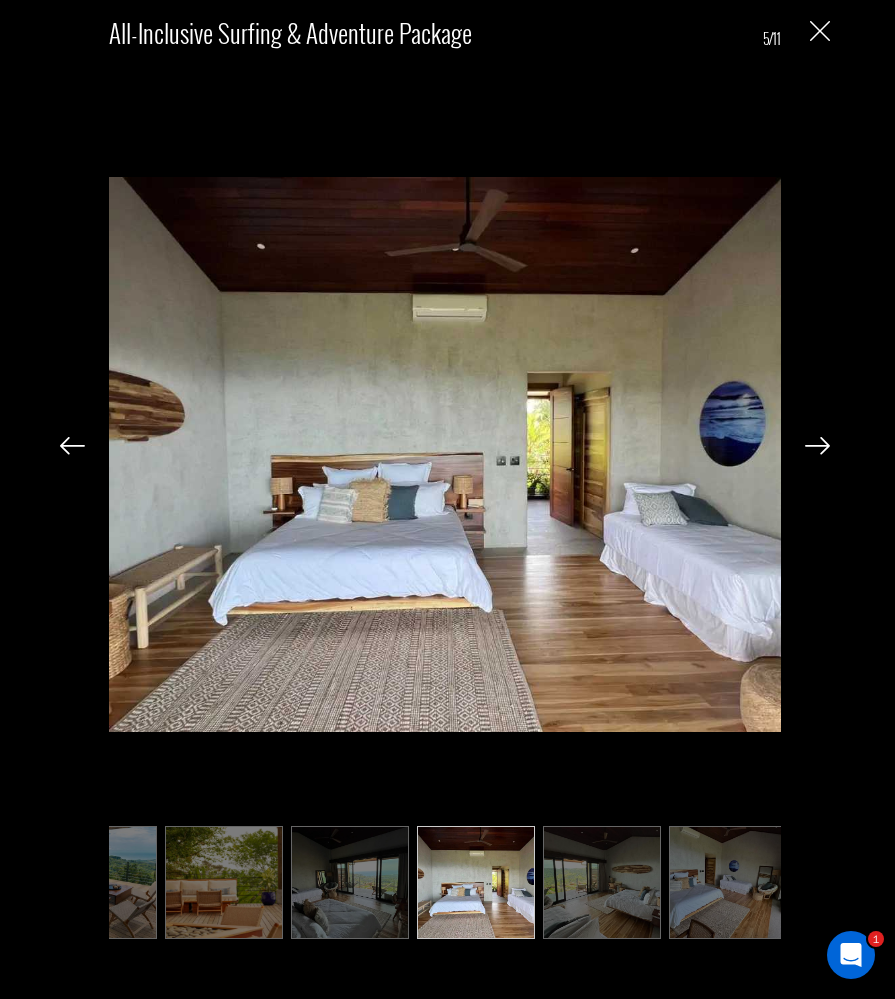 click at bounding box center (602, 882) 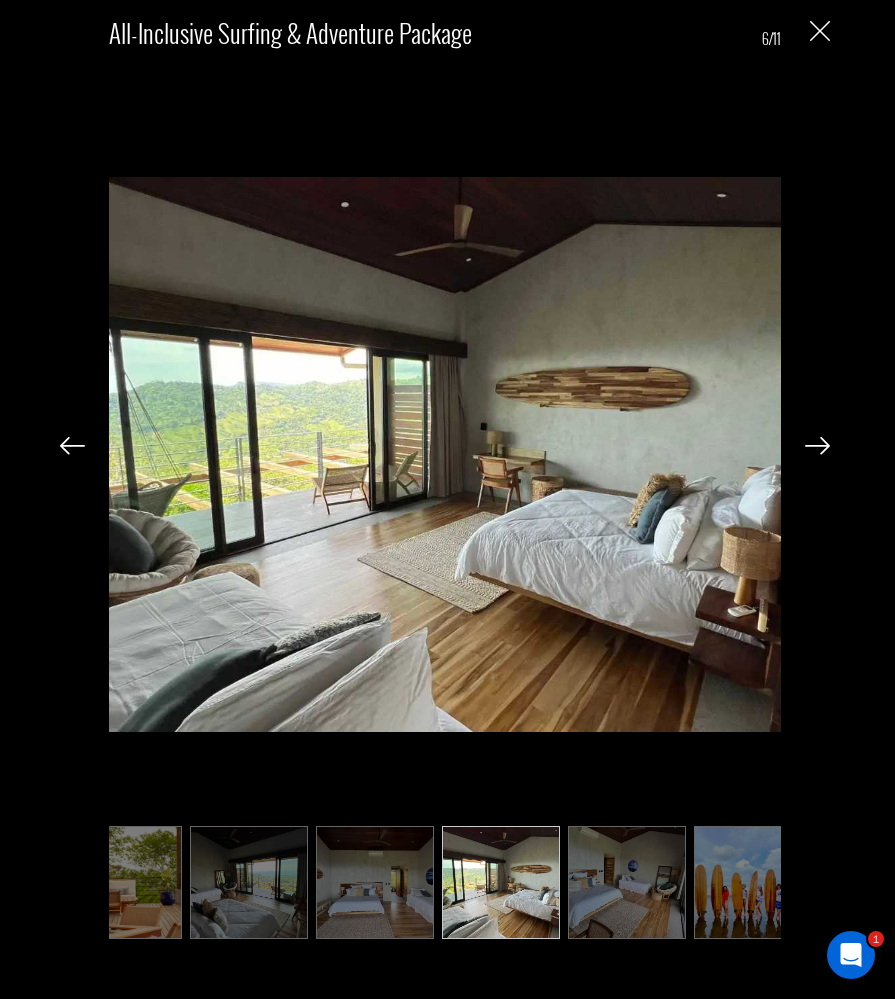 click at bounding box center [753, 882] 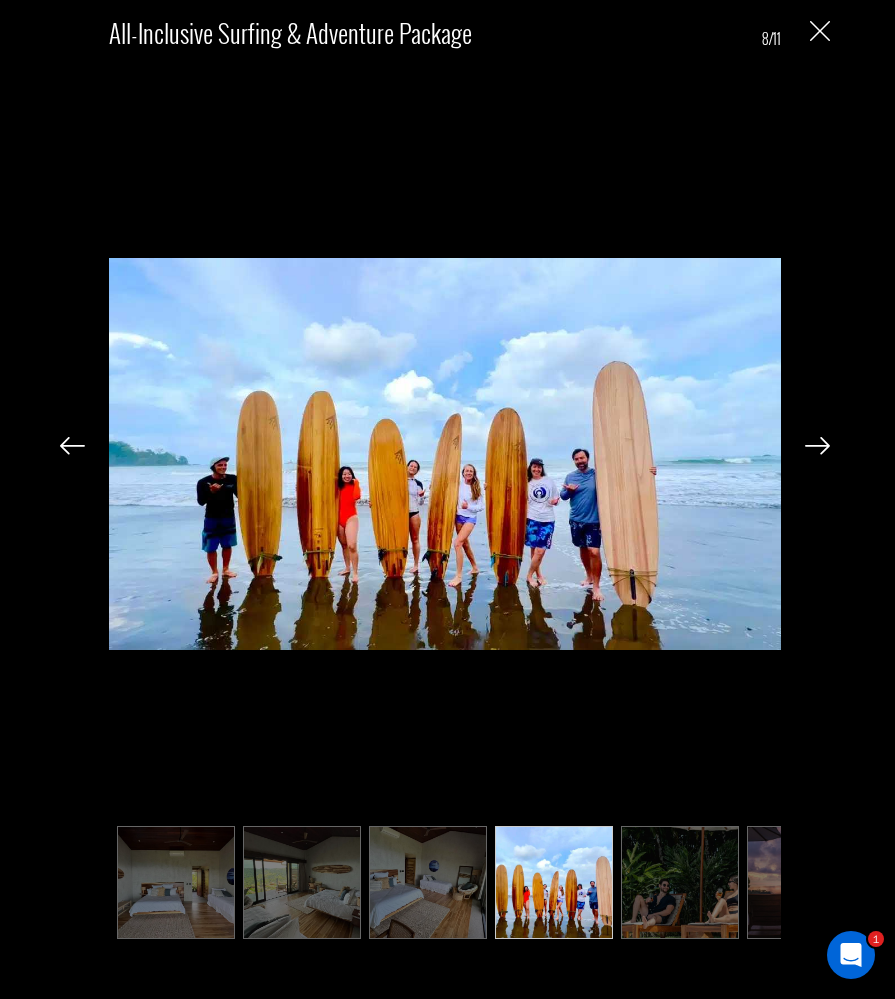 click at bounding box center (680, 882) 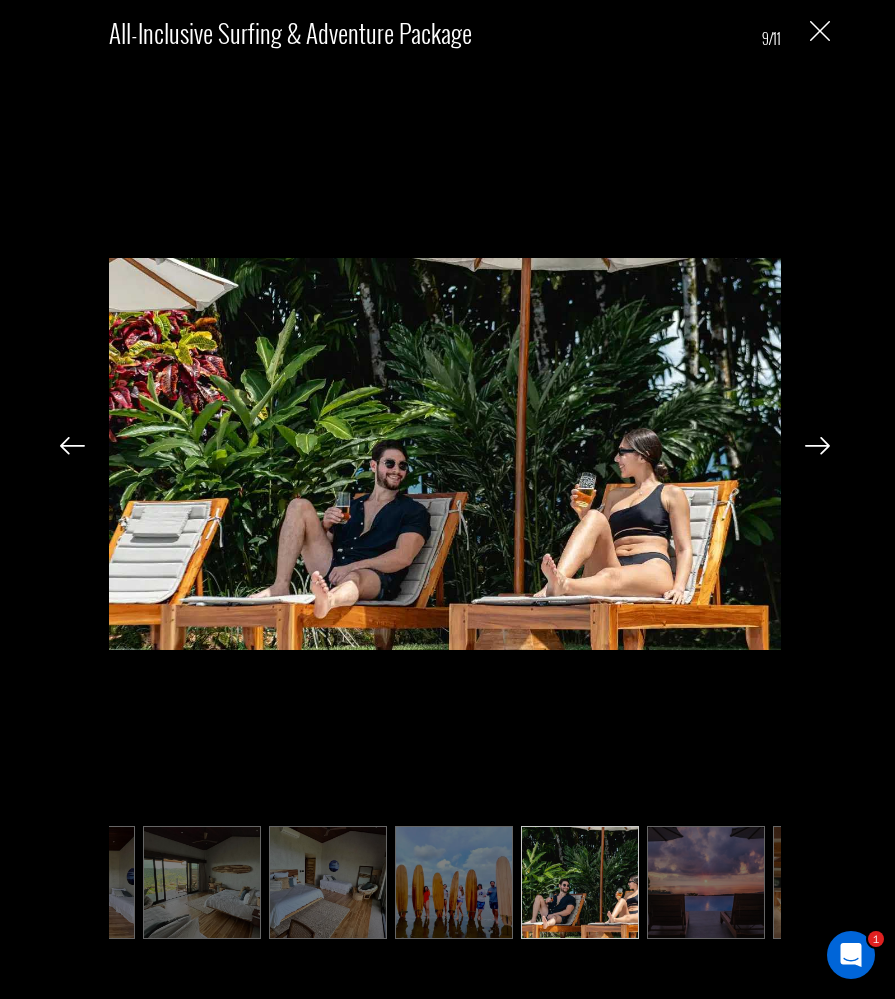 click at bounding box center (706, 882) 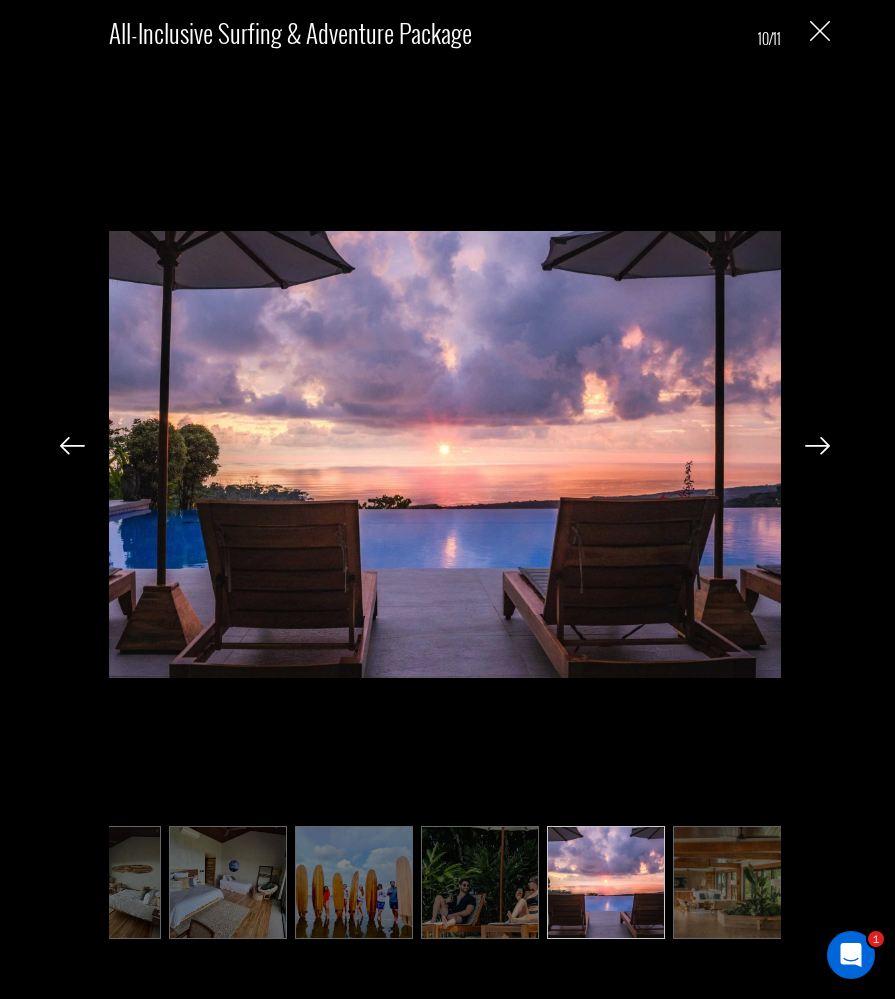 click at bounding box center [820, 31] 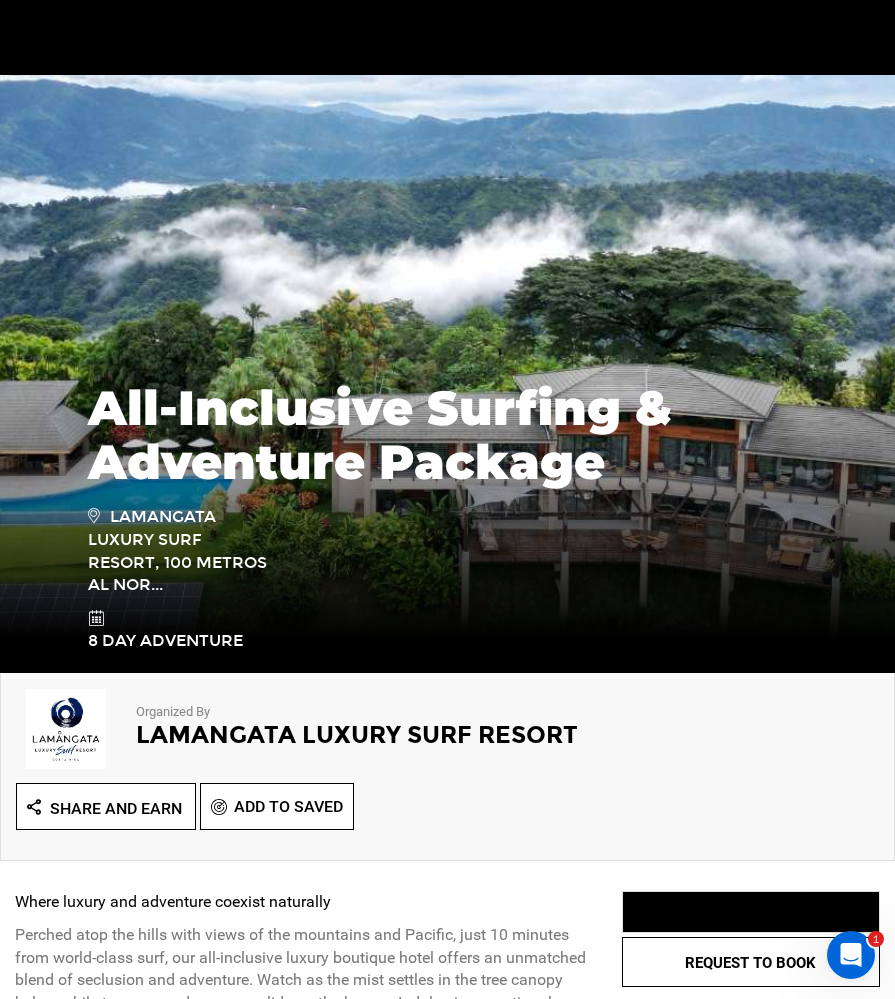 scroll, scrollTop: 0, scrollLeft: 0, axis: both 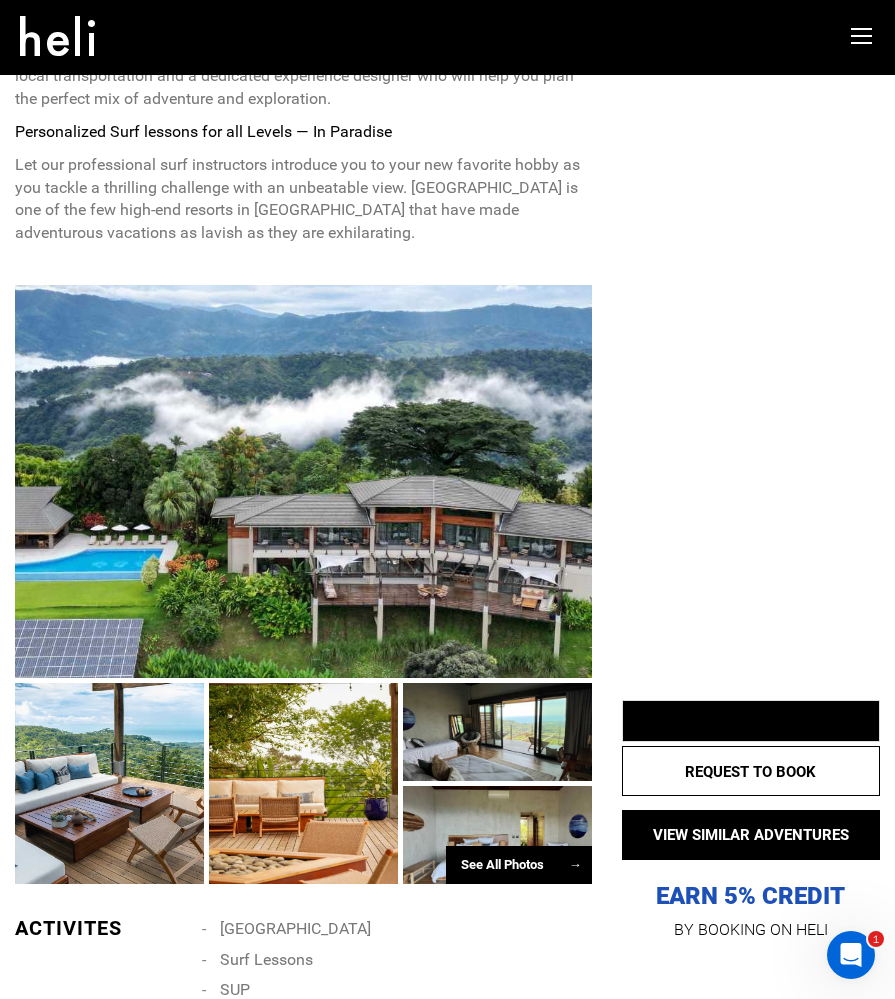 click at bounding box center (303, 481) 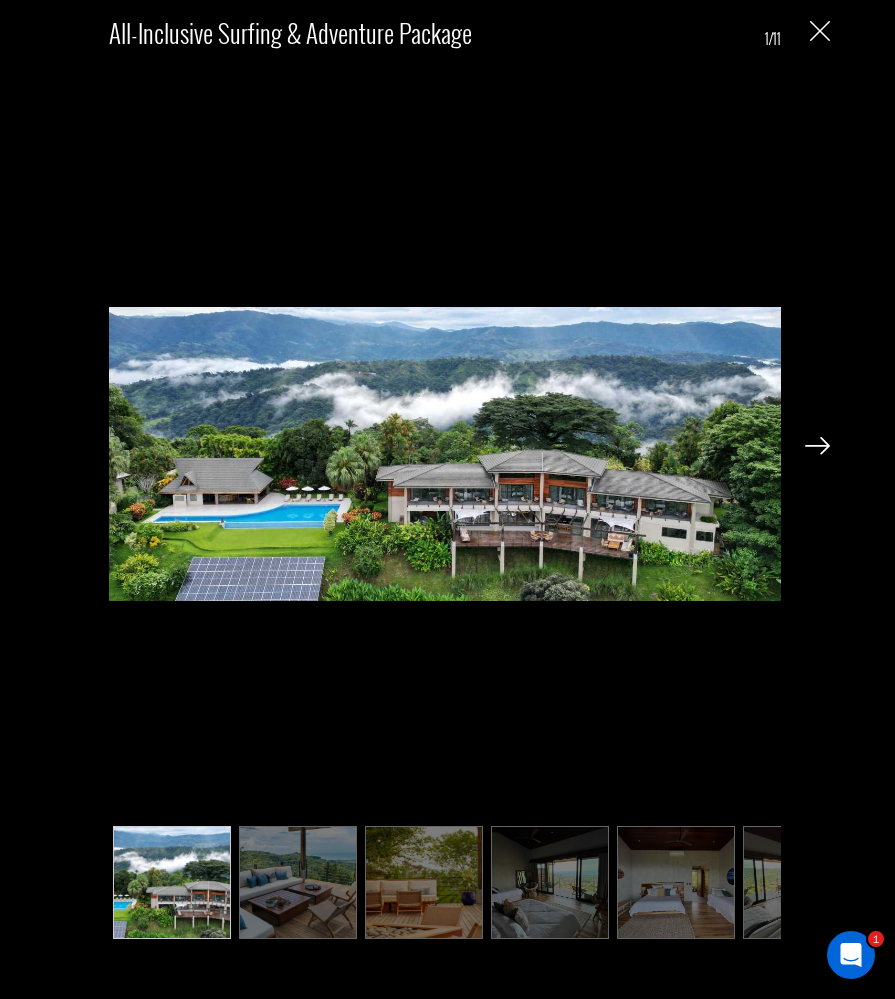 click at bounding box center (817, 444) 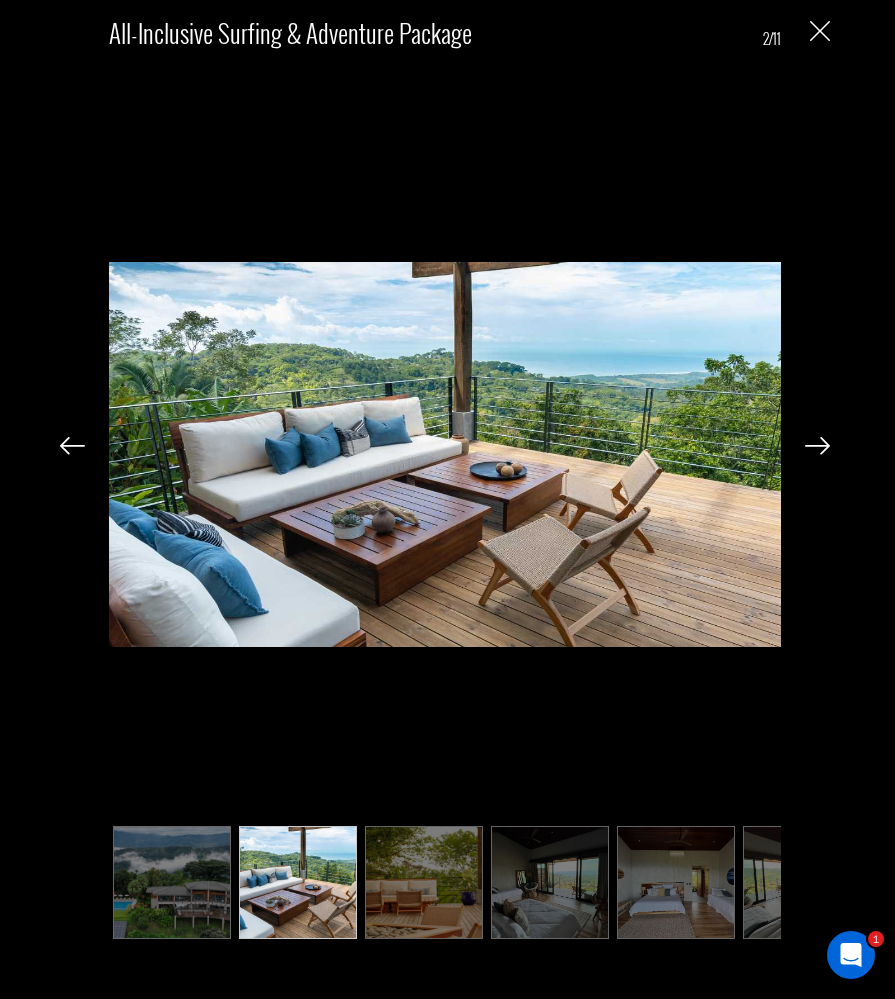 click at bounding box center [817, 446] 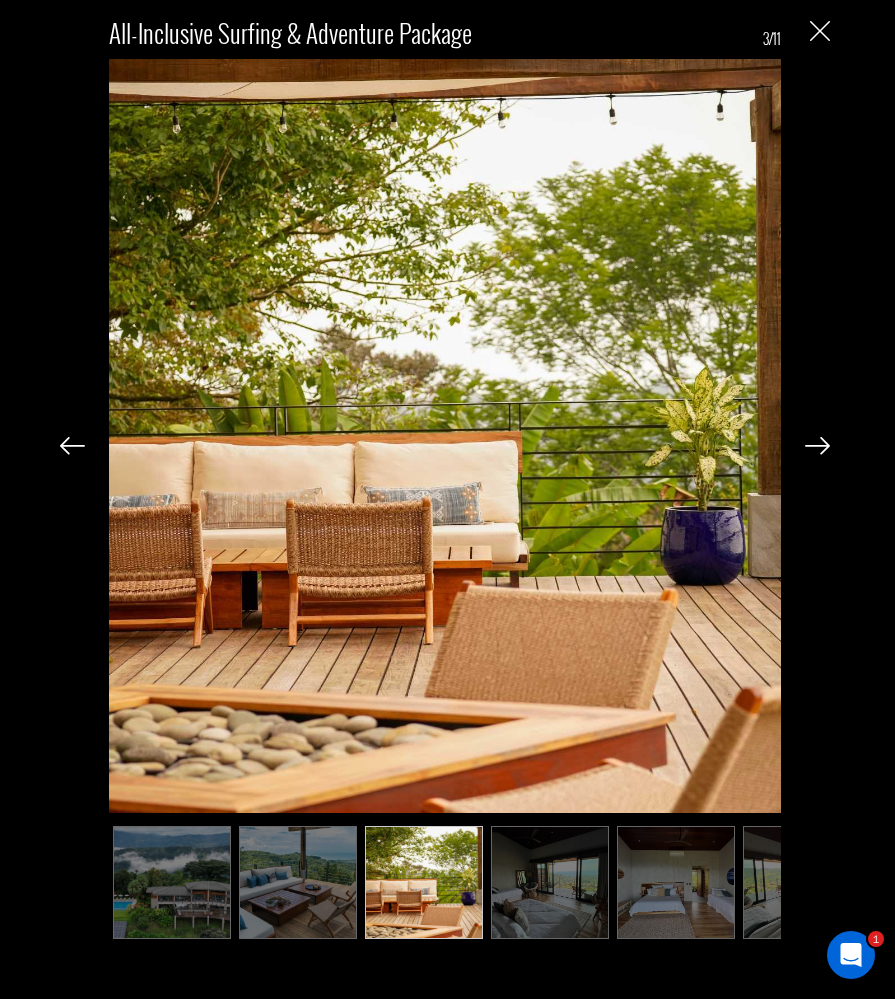click at bounding box center (817, 446) 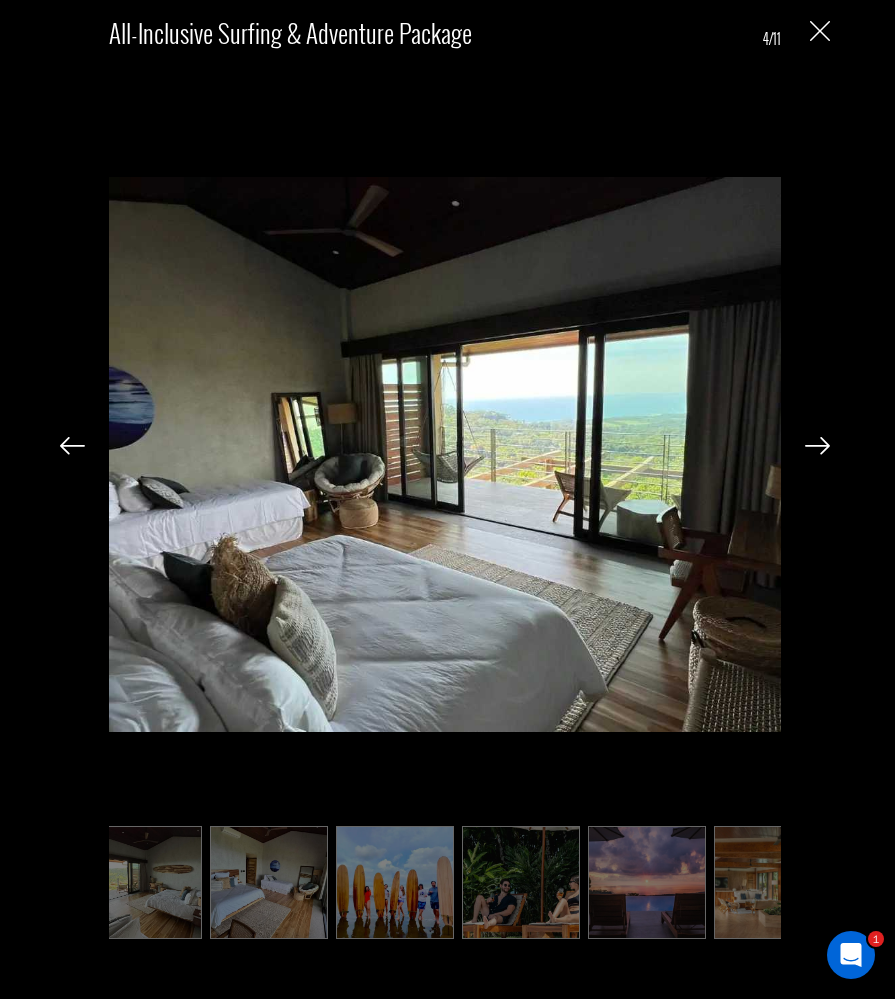 click at bounding box center (817, 446) 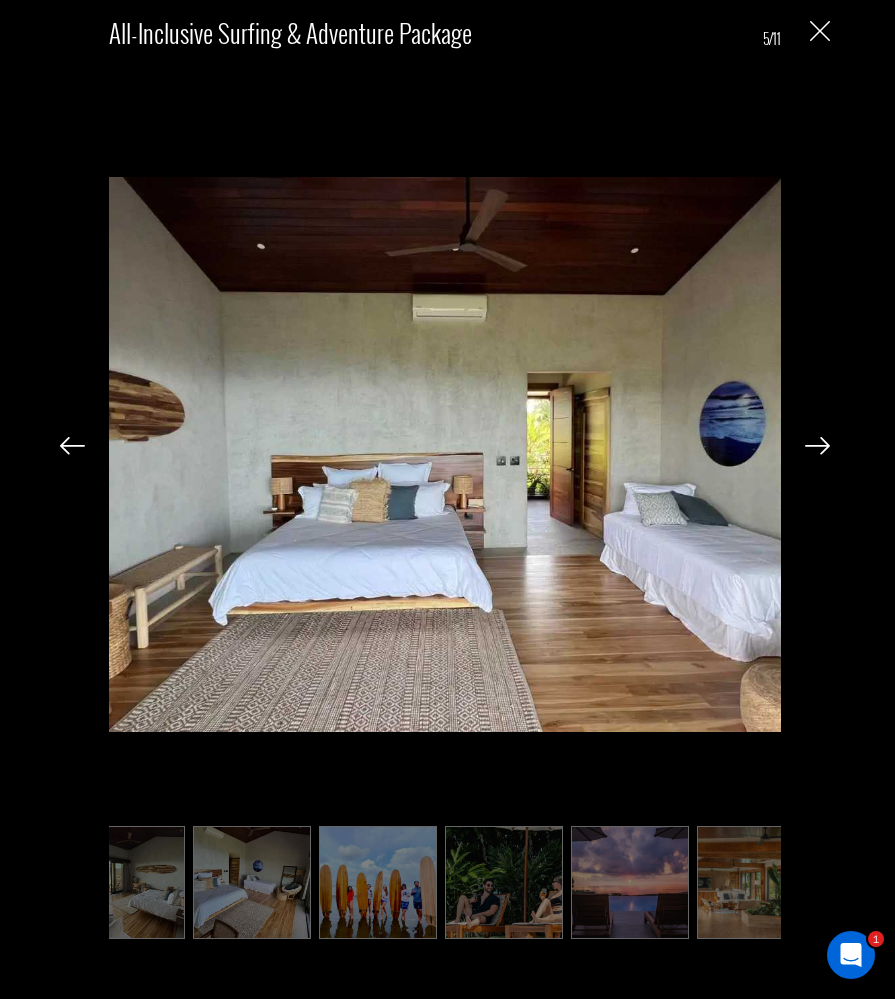scroll, scrollTop: 0, scrollLeft: 714, axis: horizontal 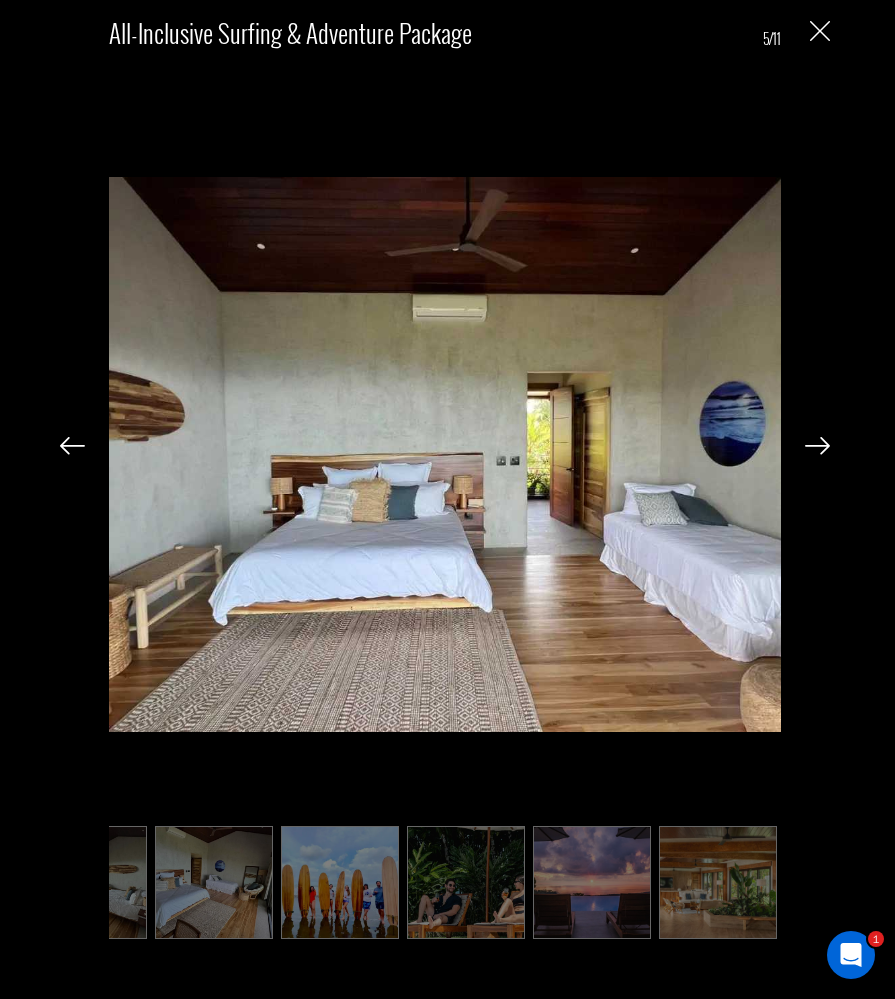 click at bounding box center [817, 446] 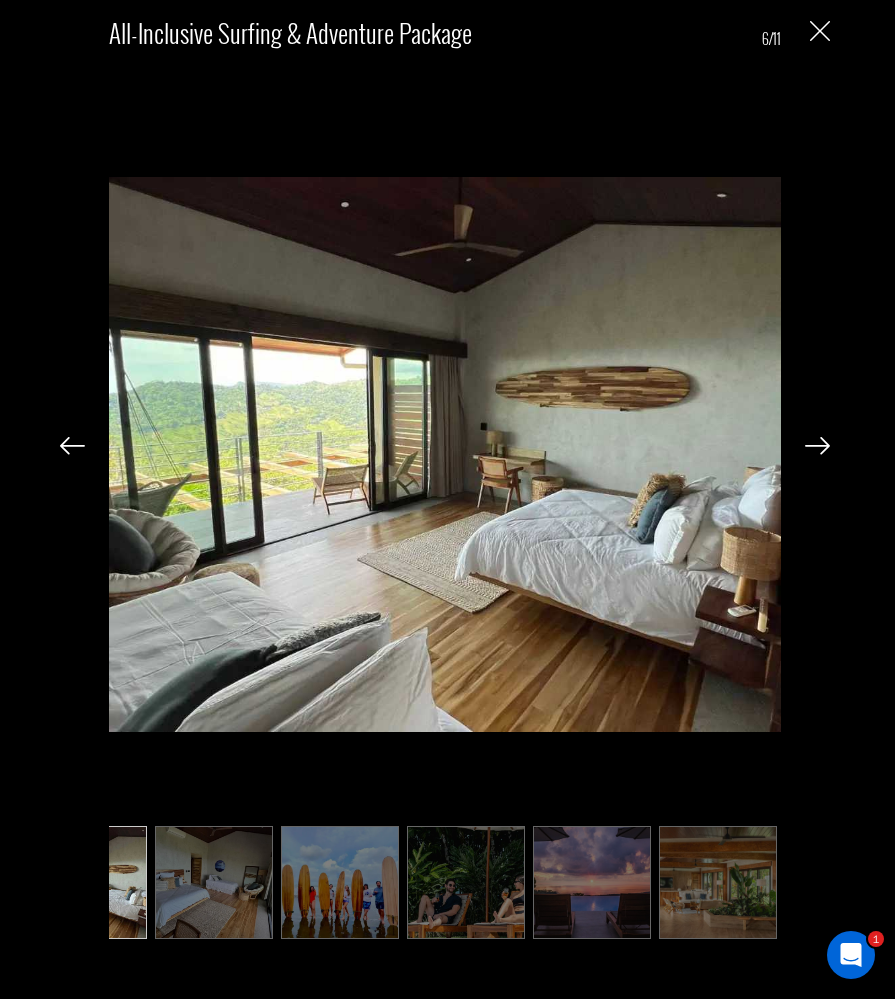 click at bounding box center [817, 446] 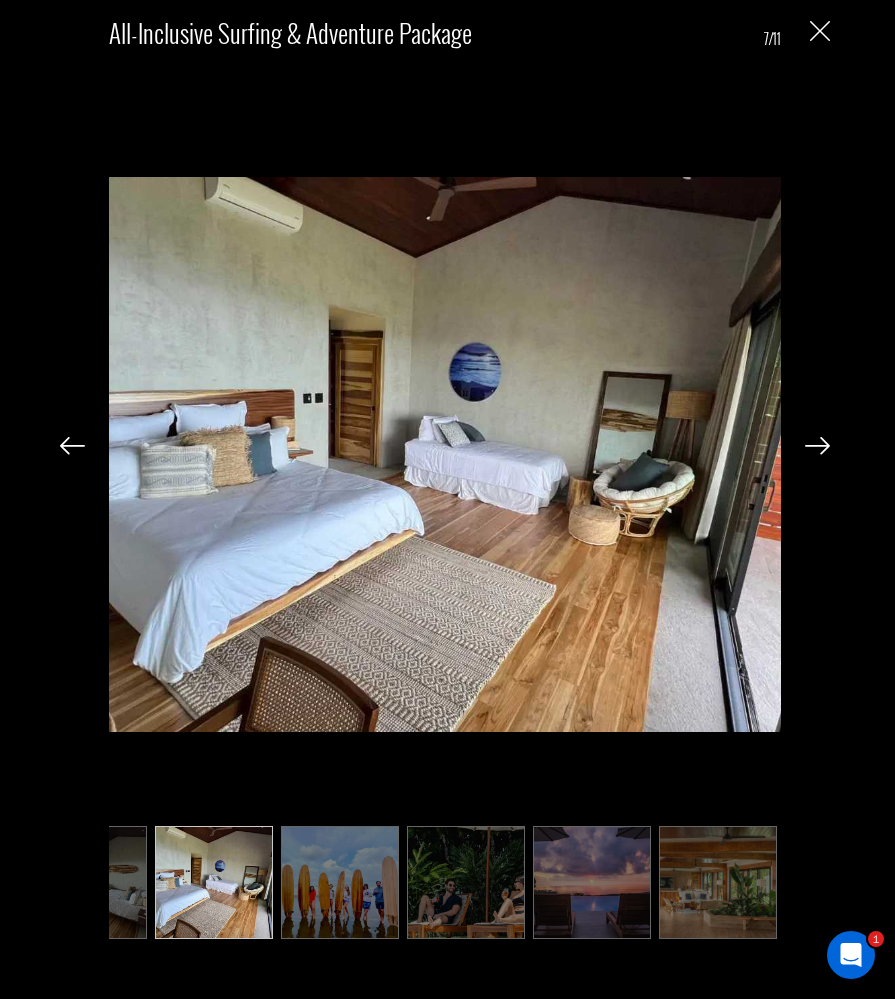 click at bounding box center [817, 446] 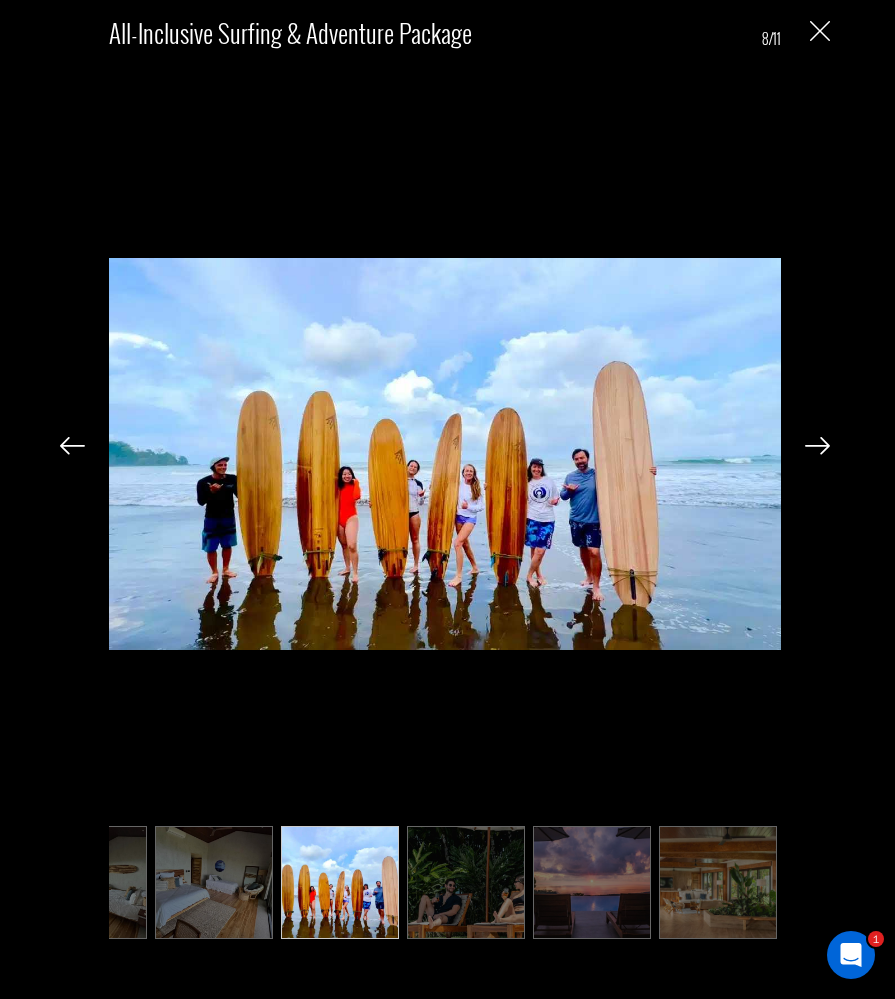 click at bounding box center (817, 446) 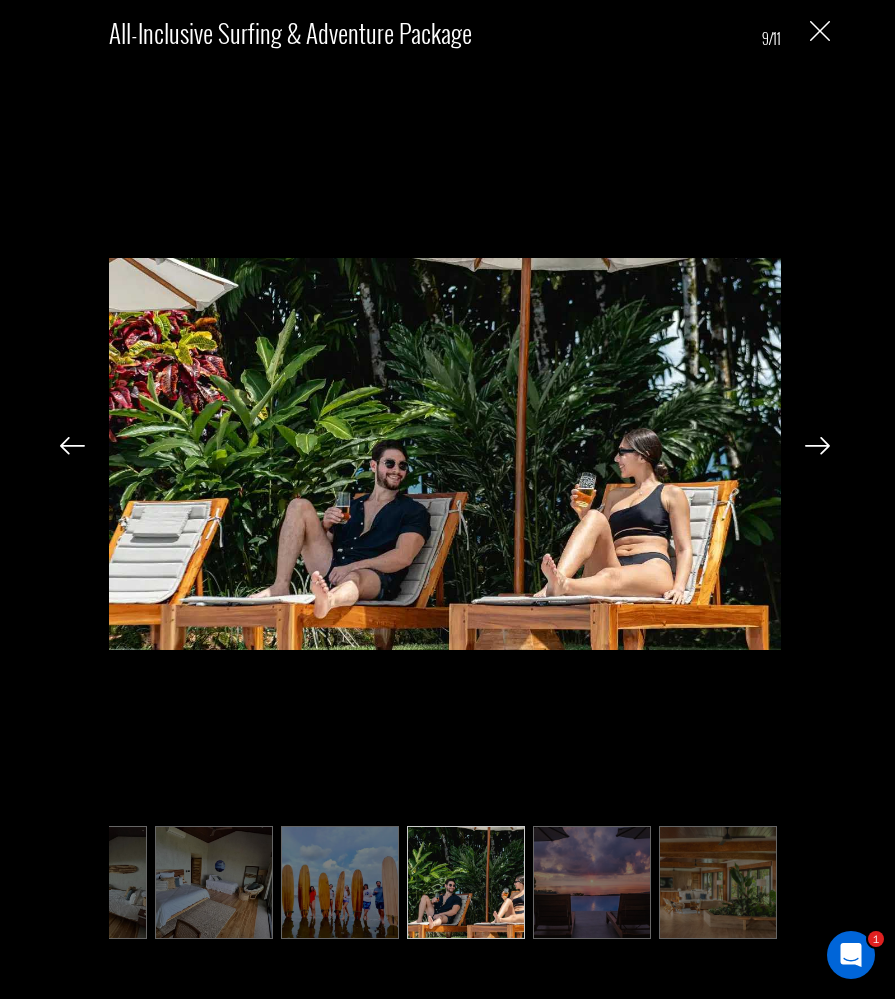 click at bounding box center [817, 446] 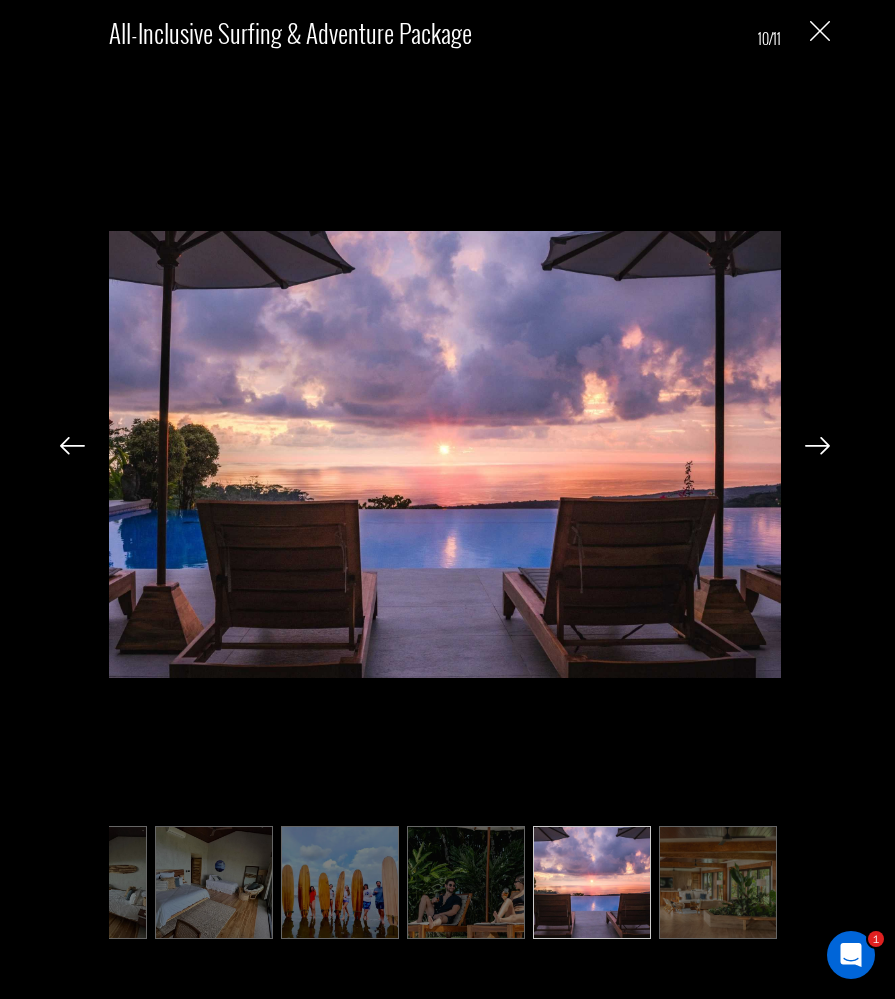 click at bounding box center [817, 446] 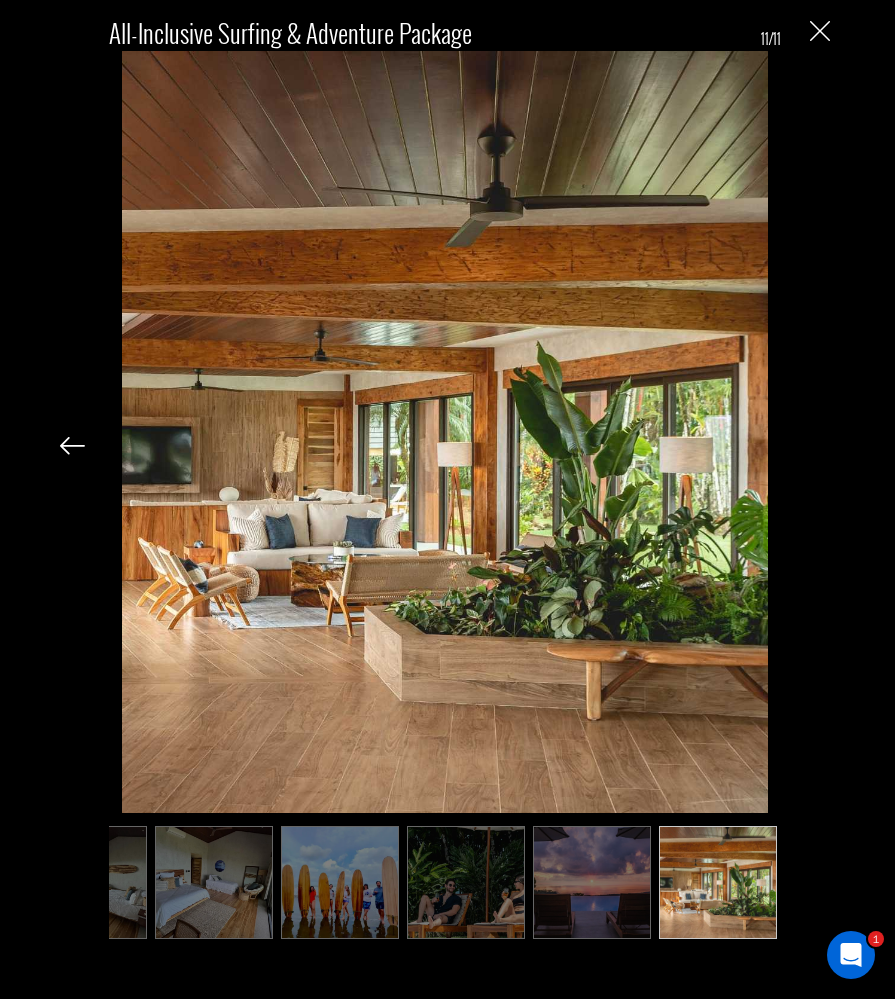 click on "All-Inclusive Surfing & Adventure Package
11/11" at bounding box center (445, 474) 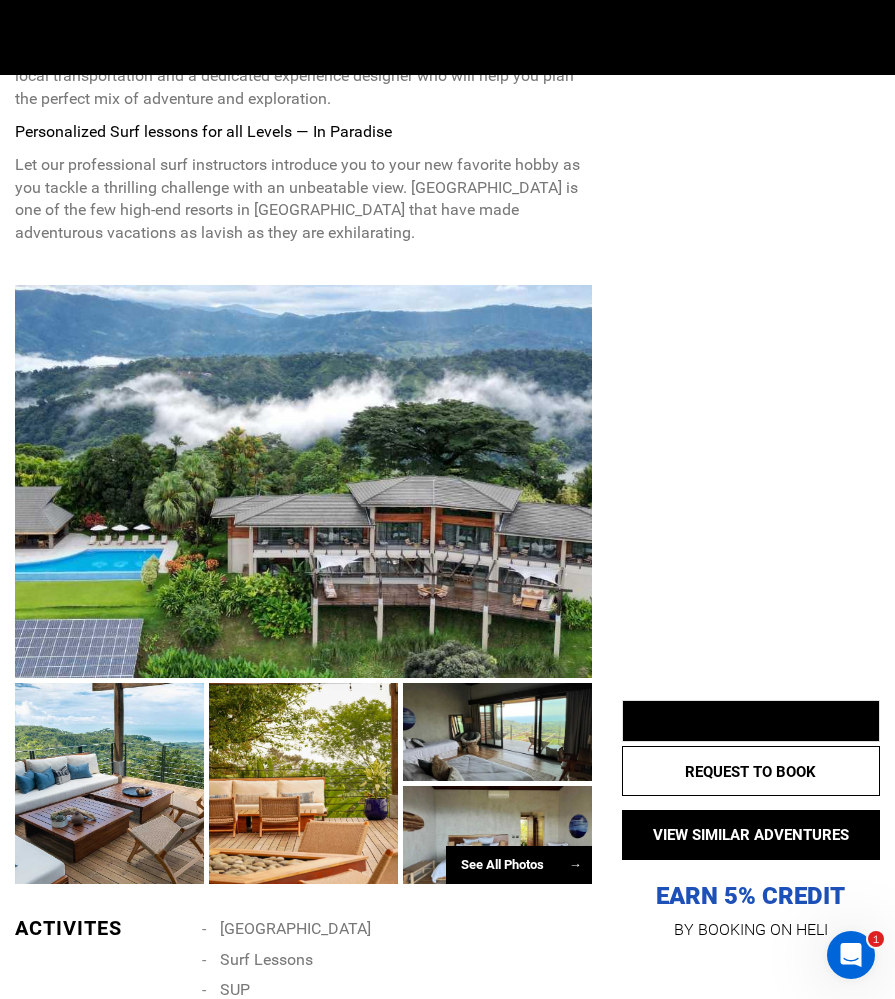 scroll, scrollTop: 0, scrollLeft: 0, axis: both 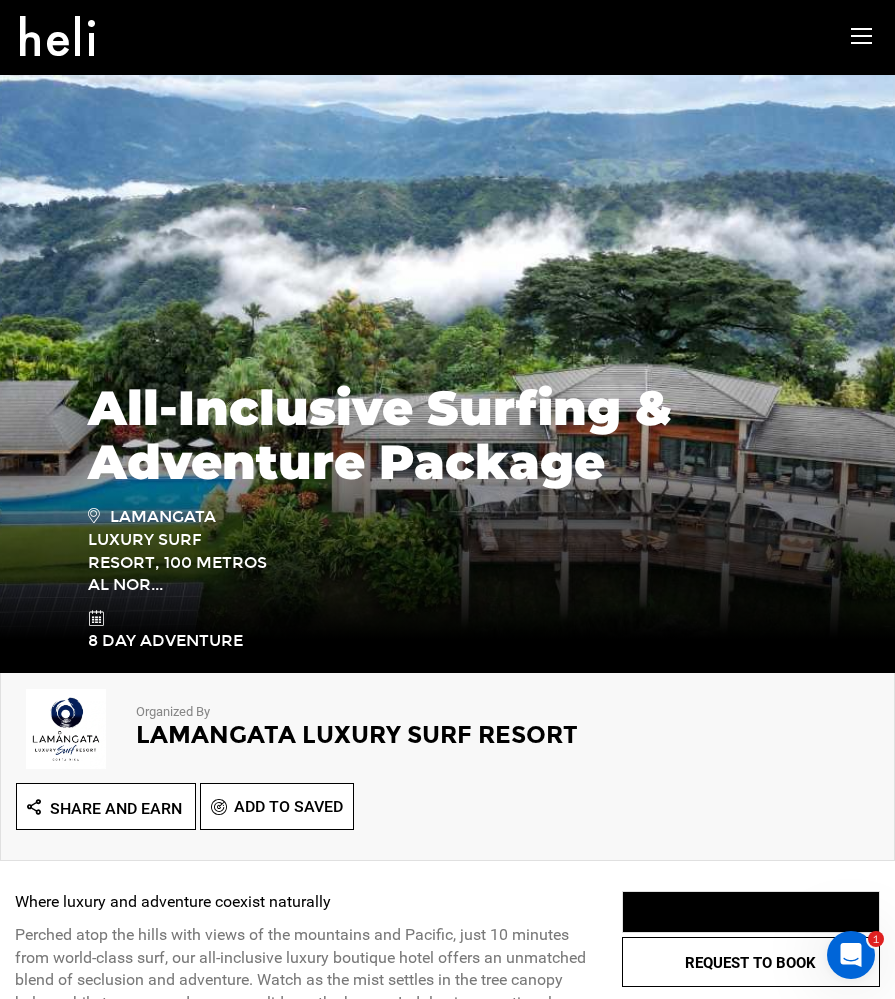 click at bounding box center (861, 36) 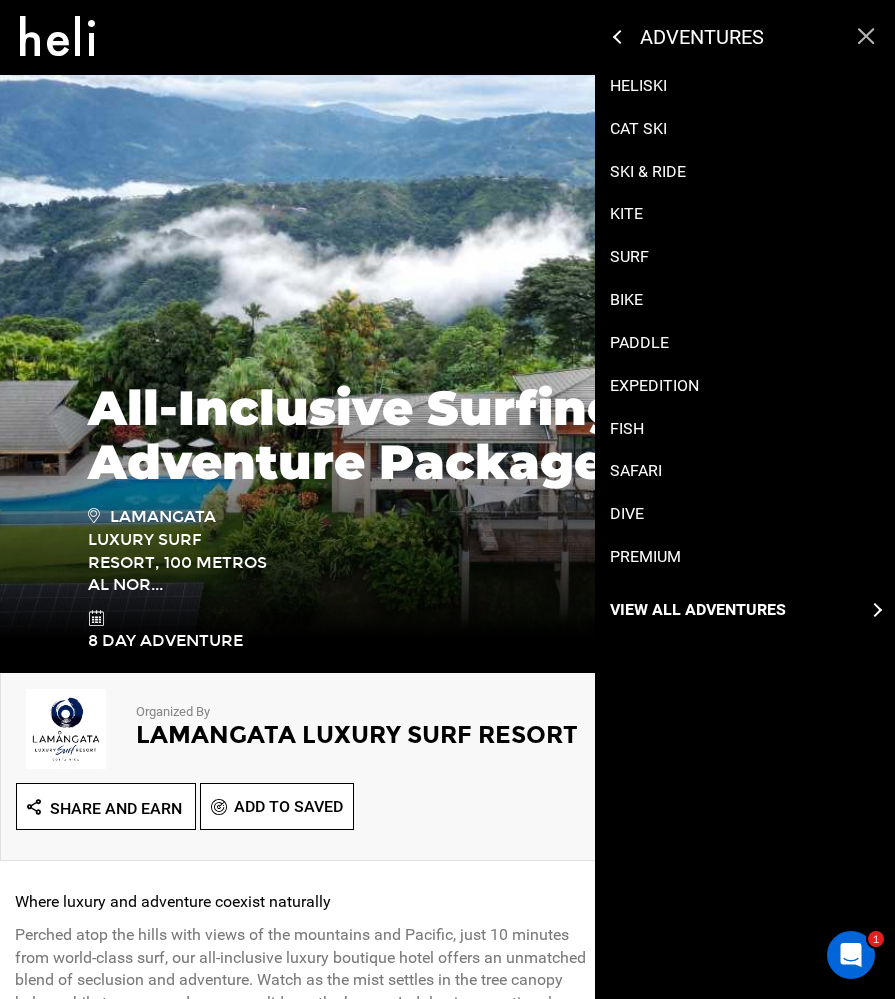 click on "View All Adventures" at bounding box center [698, 610] 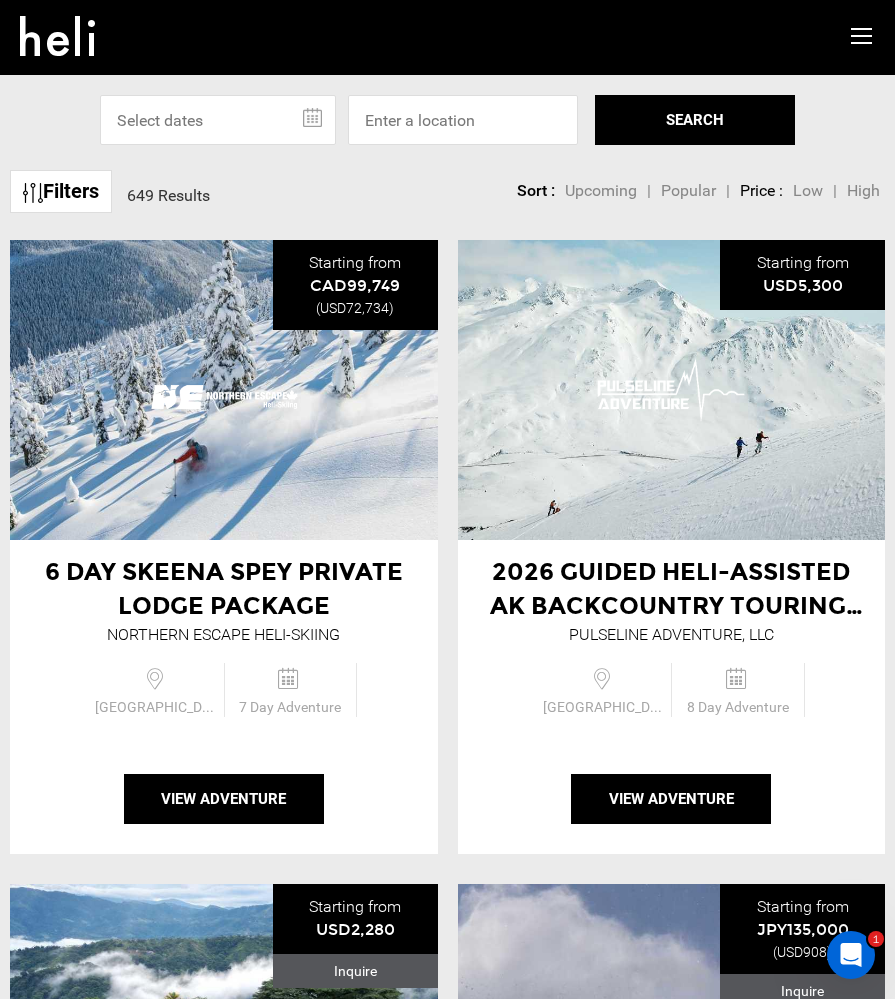 scroll, scrollTop: -1, scrollLeft: 0, axis: vertical 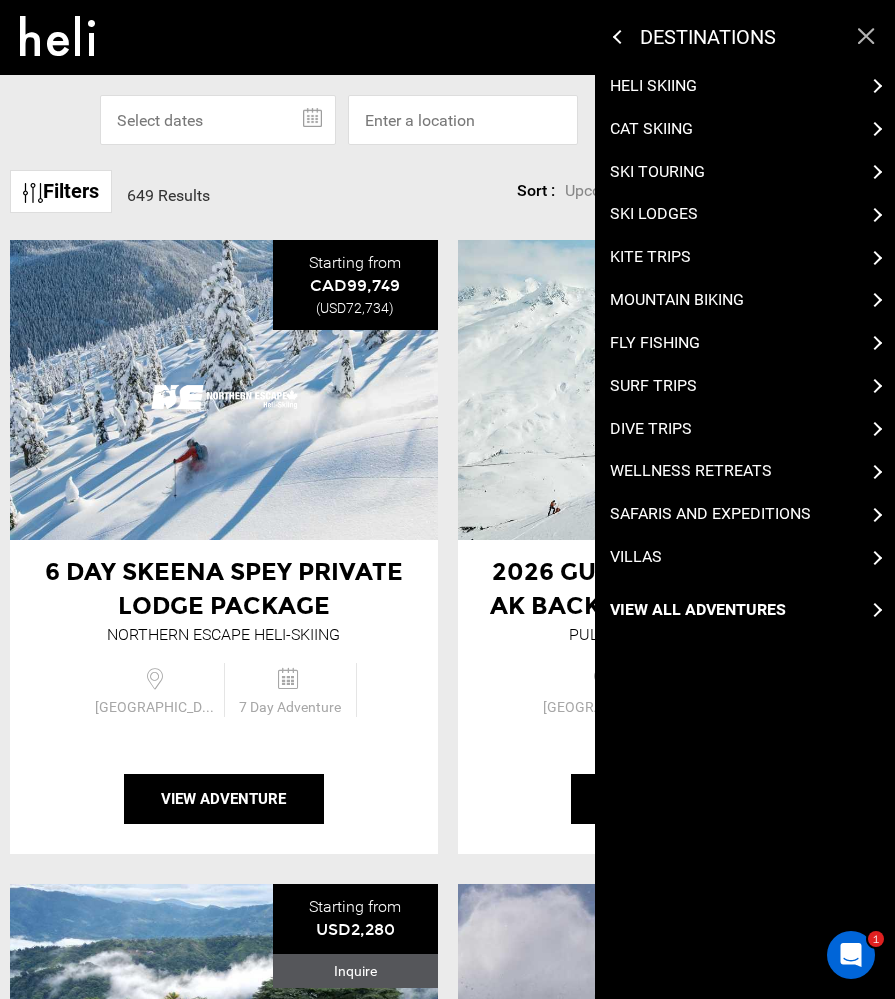 click on "Safaris and Expeditions" at bounding box center (710, 514) 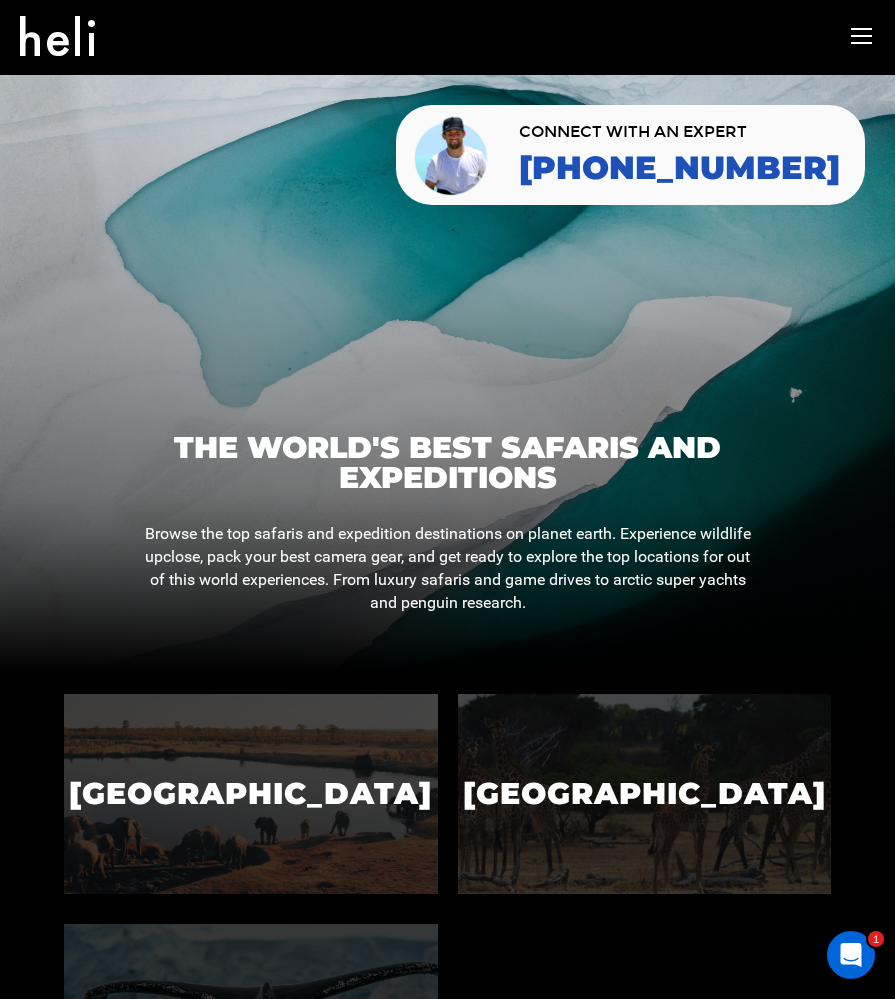 scroll, scrollTop: 0, scrollLeft: 0, axis: both 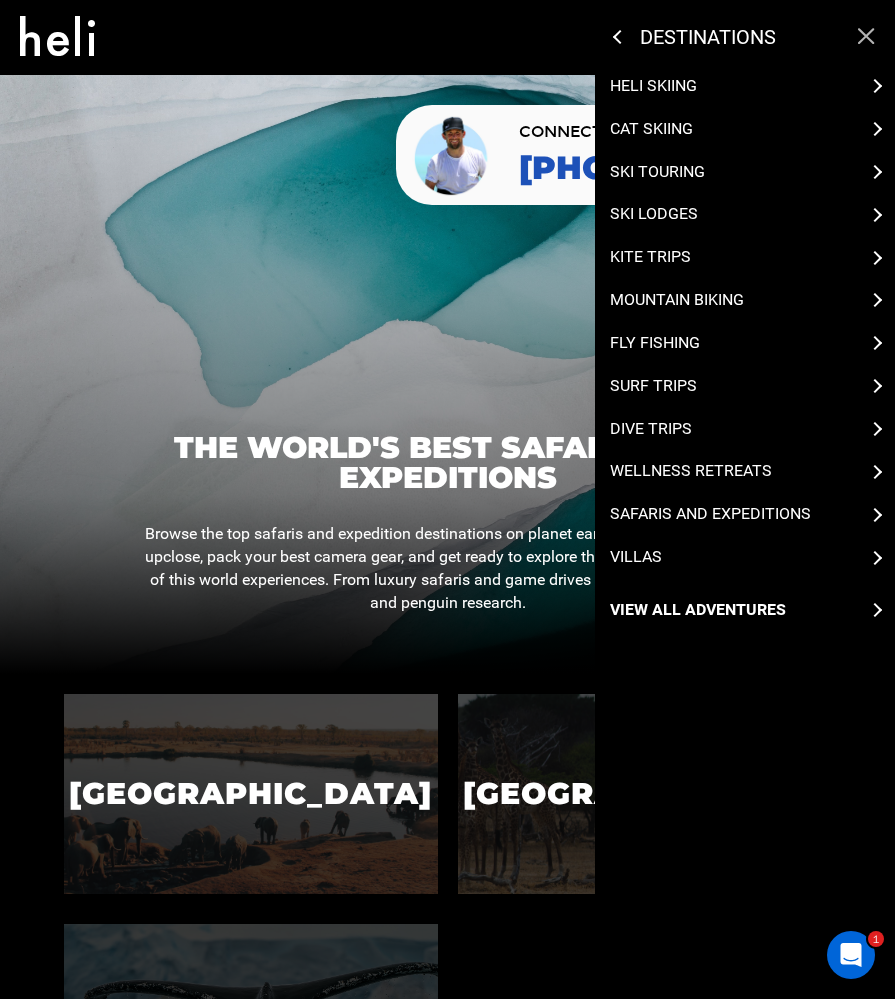 click at bounding box center (447, 374) 